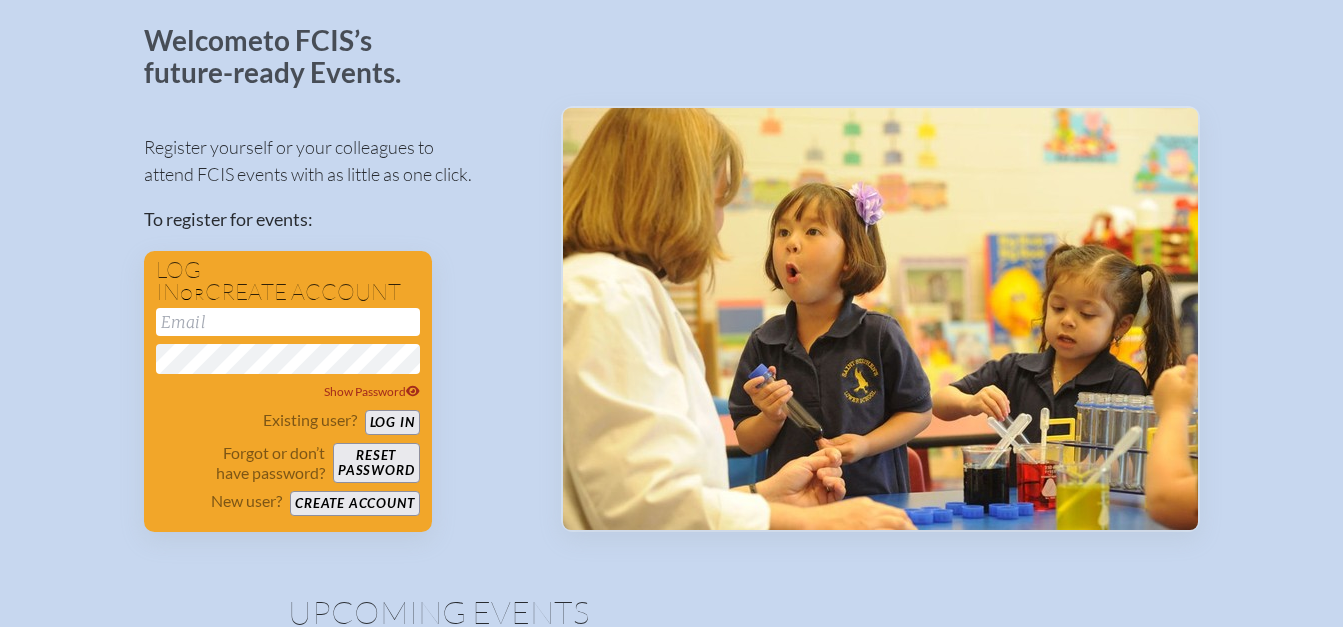 scroll, scrollTop: 115, scrollLeft: 0, axis: vertical 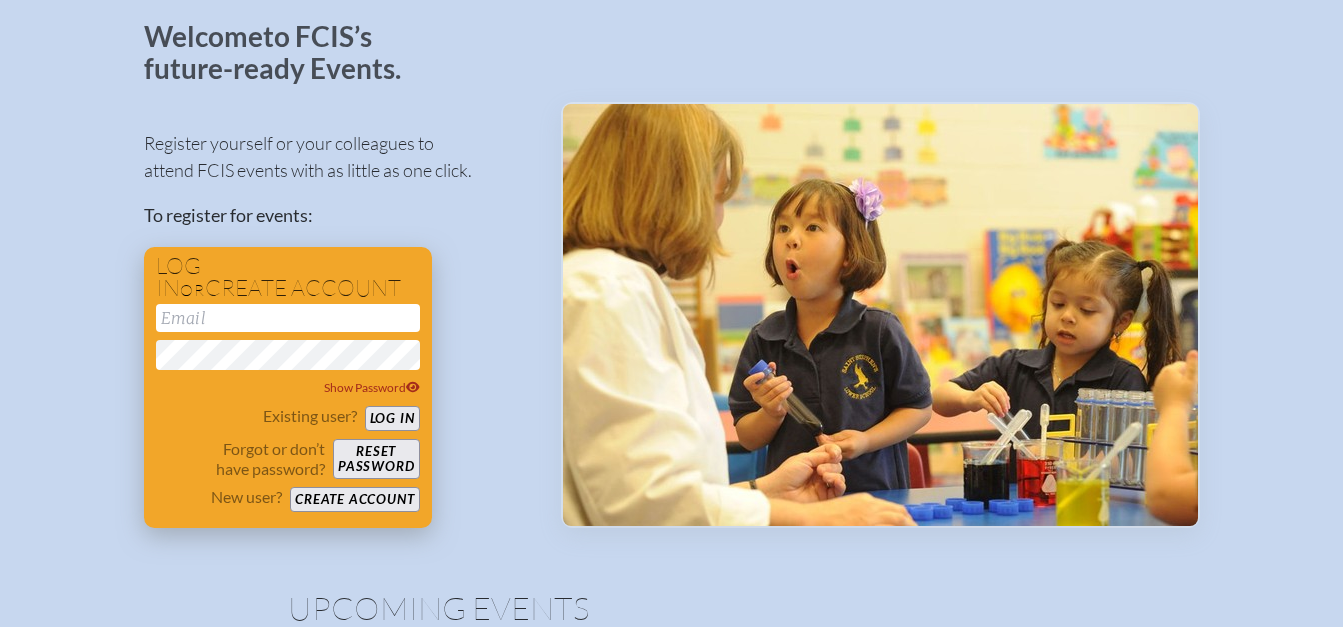 click at bounding box center (288, 318) 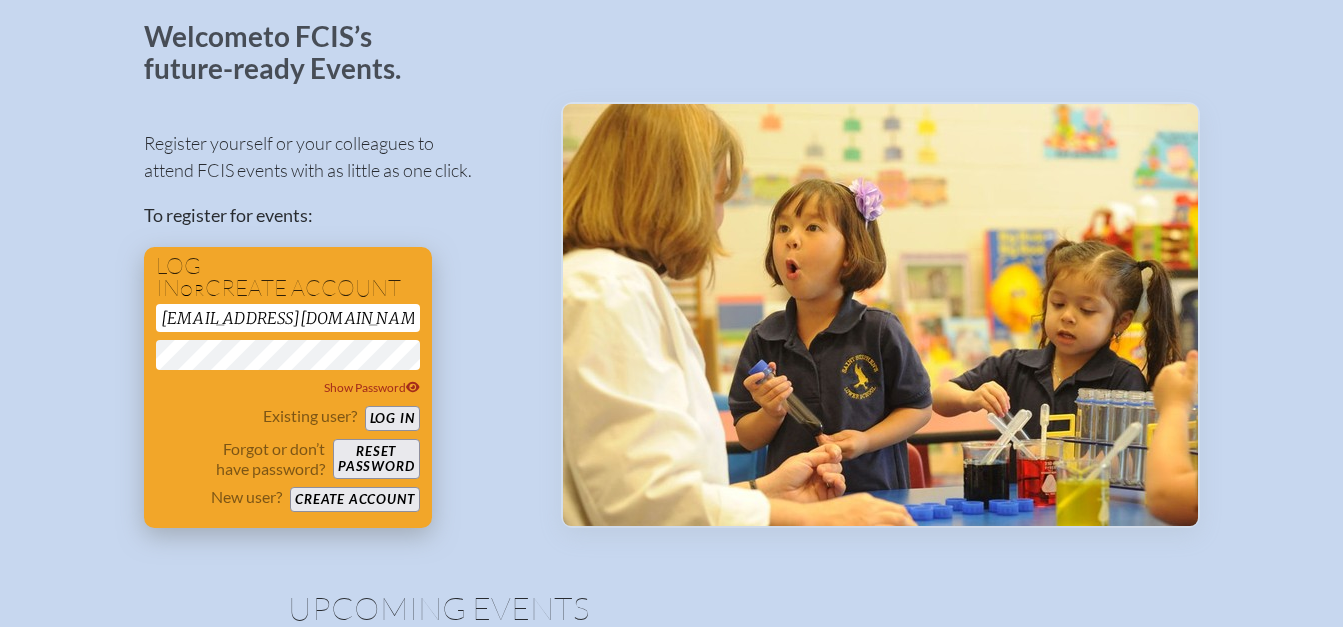 click on "Create account" at bounding box center [354, 499] 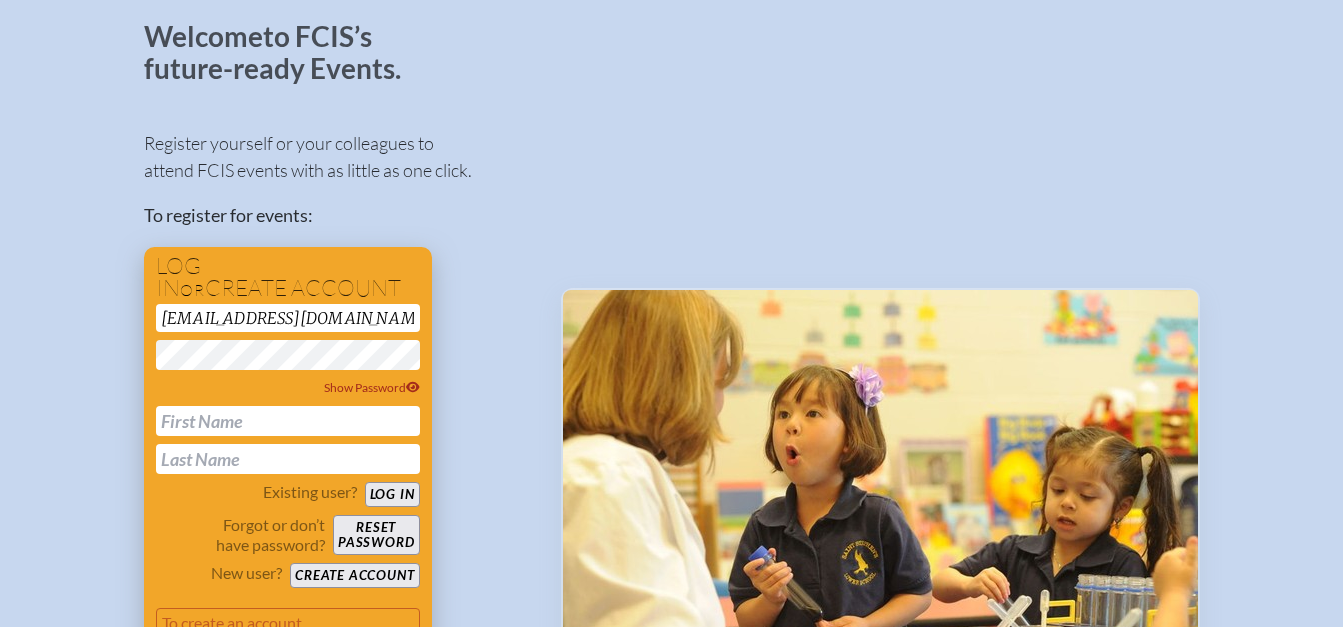 click at bounding box center (288, 421) 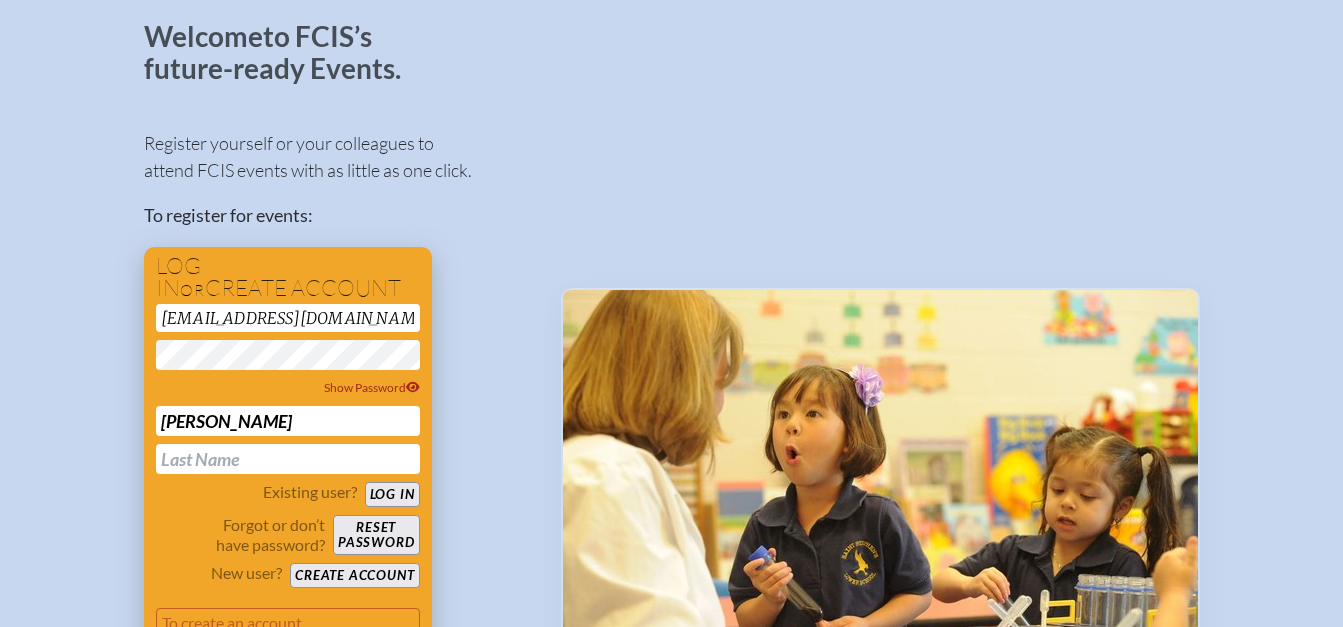 type on "[PERSON_NAME]" 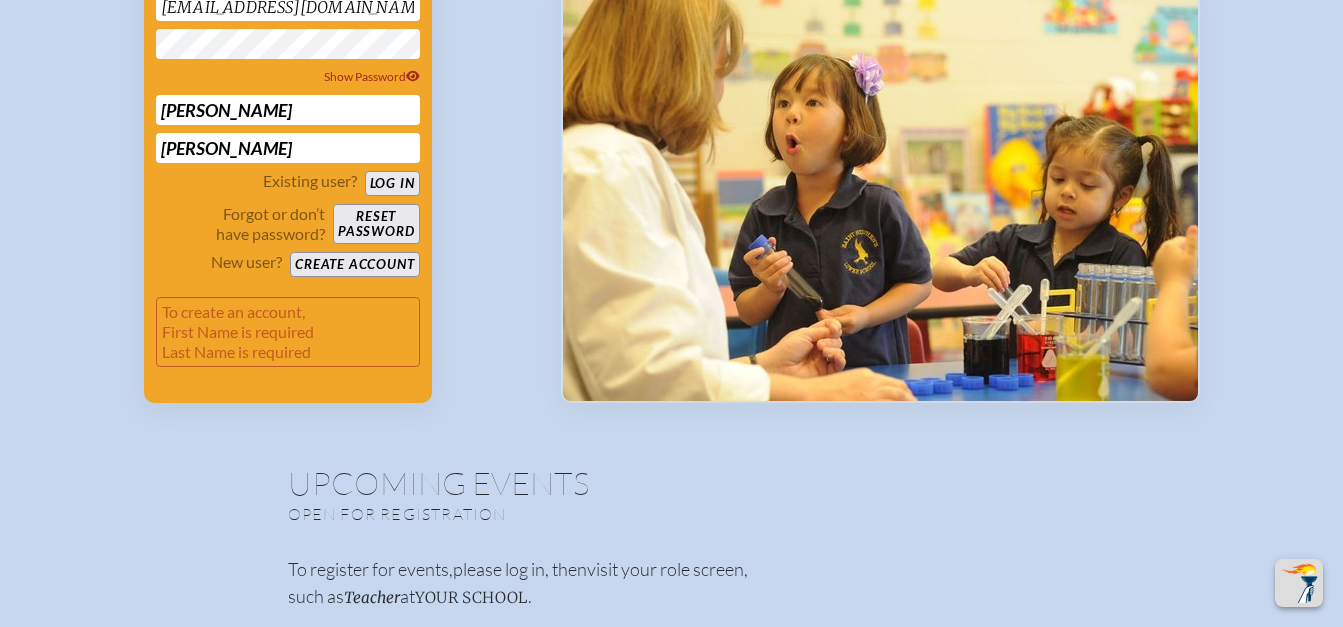 scroll, scrollTop: 427, scrollLeft: 0, axis: vertical 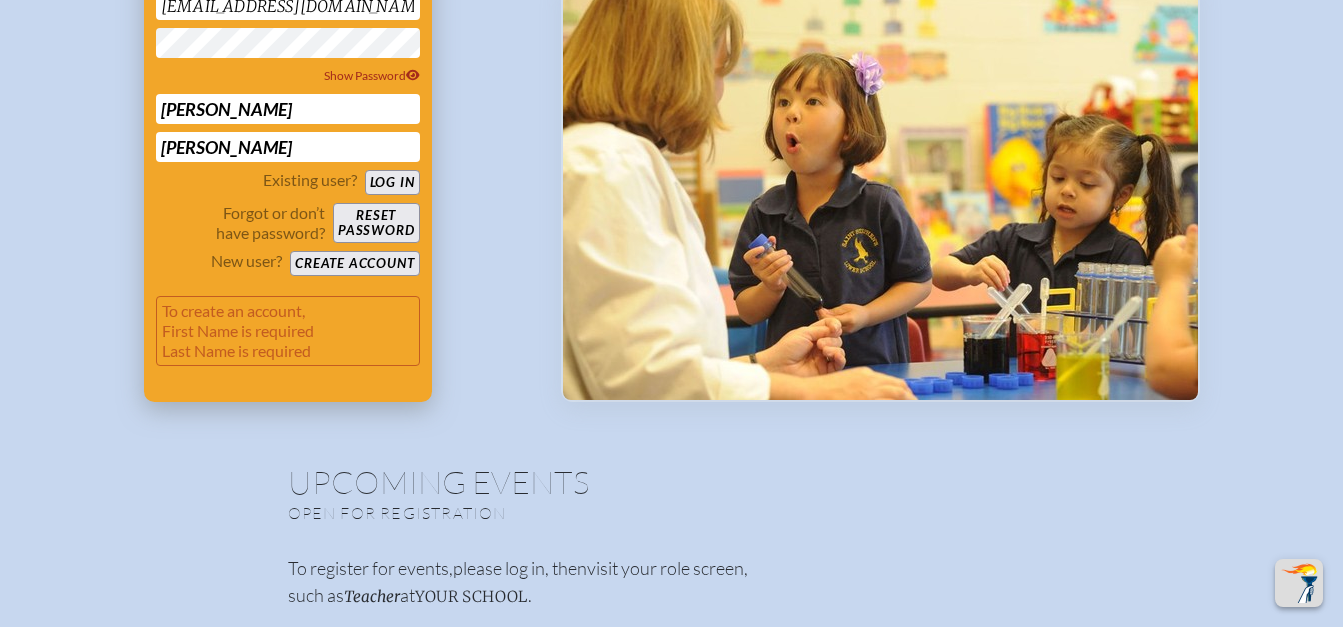 type on "[PERSON_NAME]" 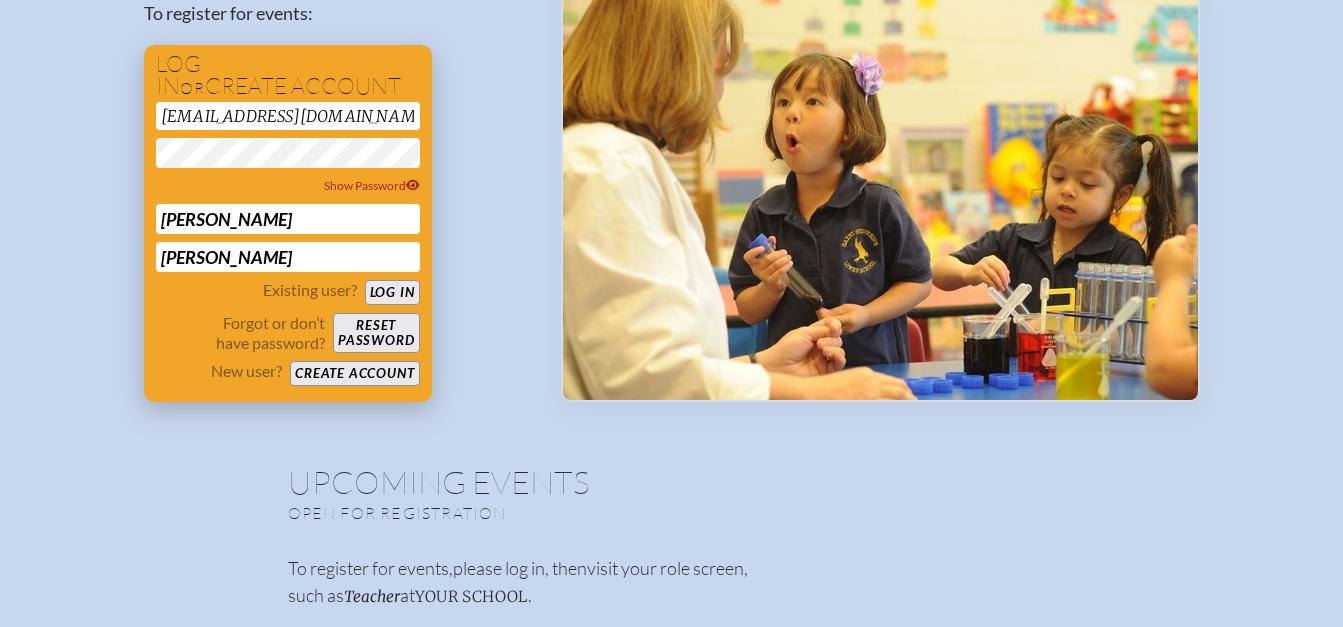 scroll, scrollTop: 160, scrollLeft: 0, axis: vertical 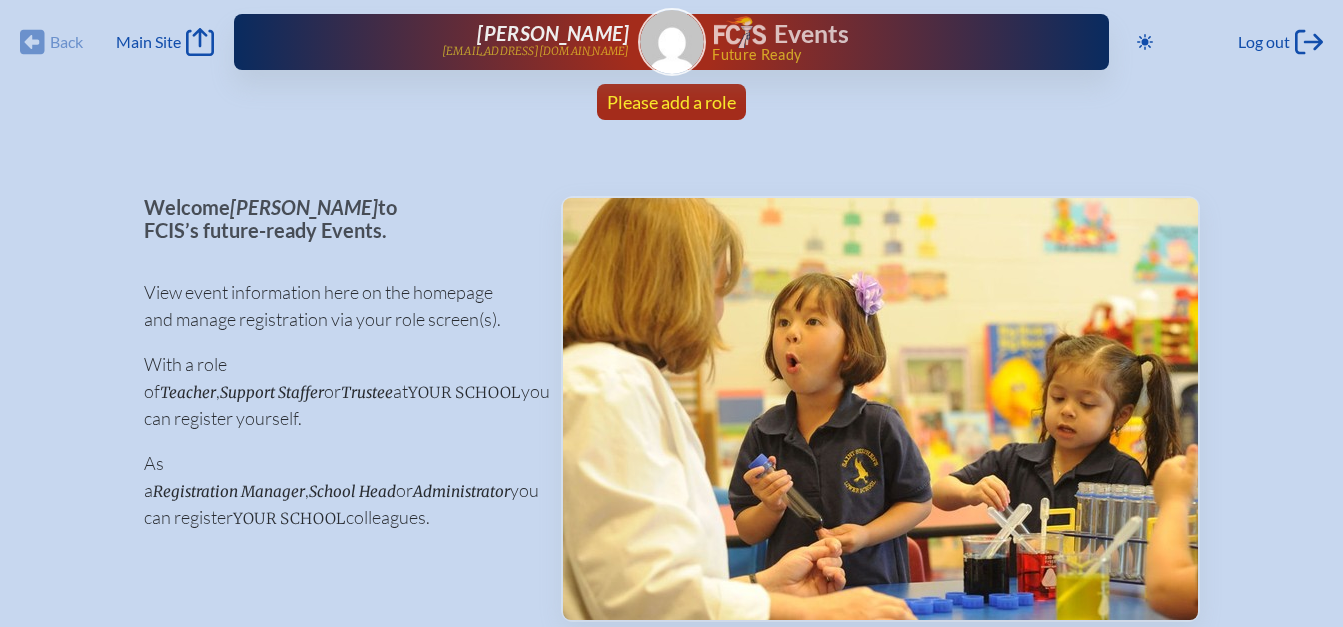 click on "Please add a role" at bounding box center (671, 102) 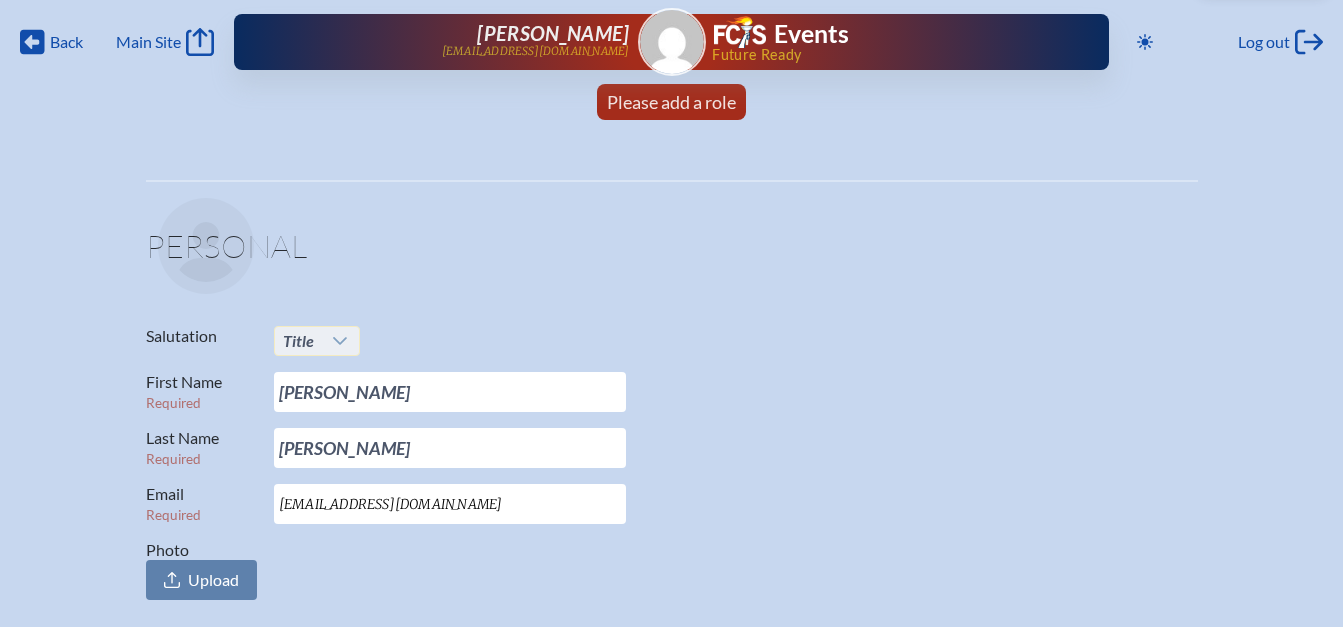 click at bounding box center (341, 341) 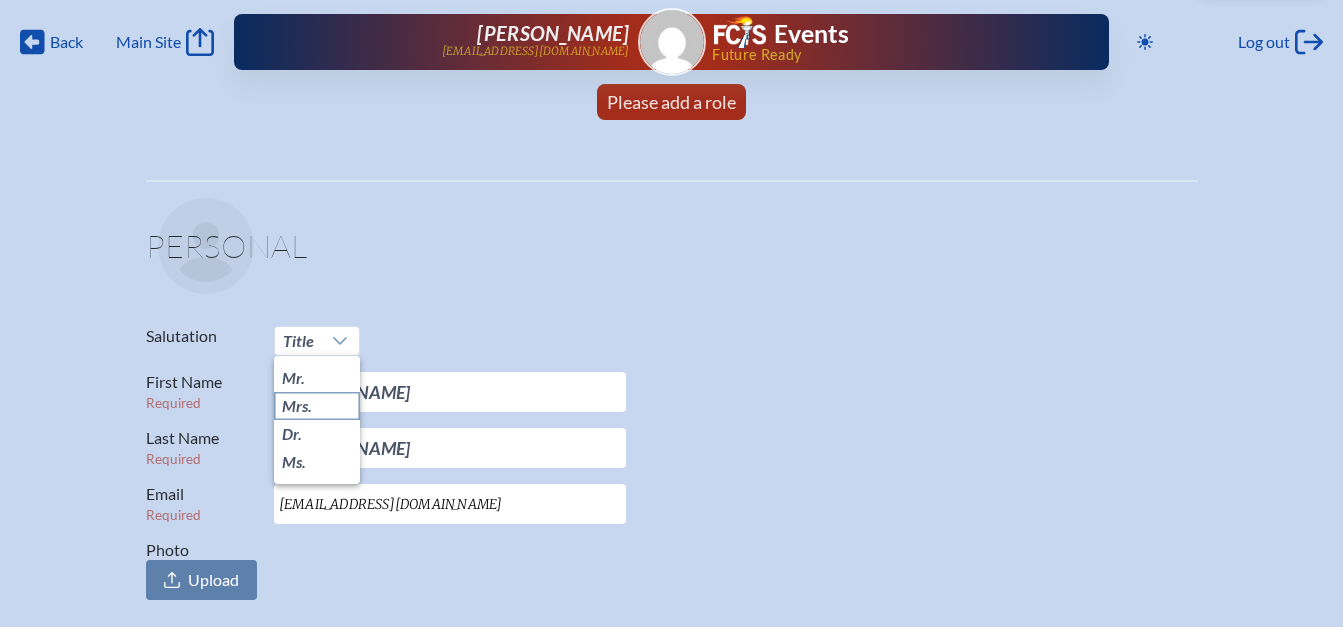 click on "Mrs." 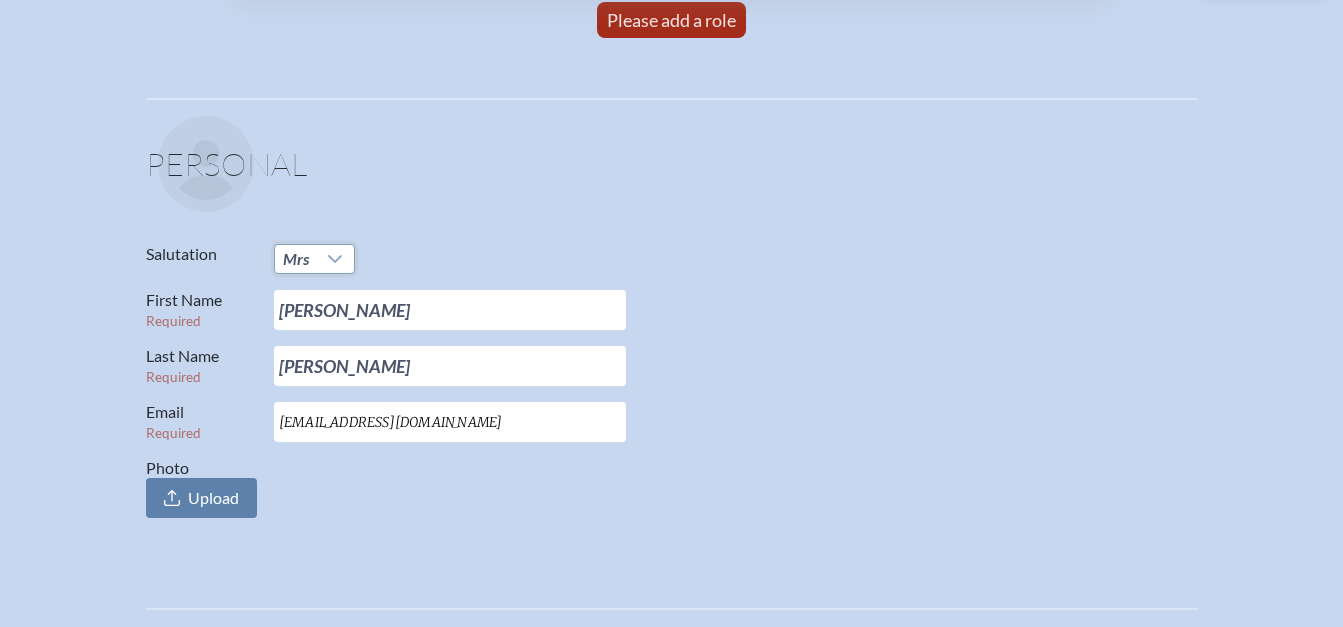 scroll, scrollTop: 88, scrollLeft: 0, axis: vertical 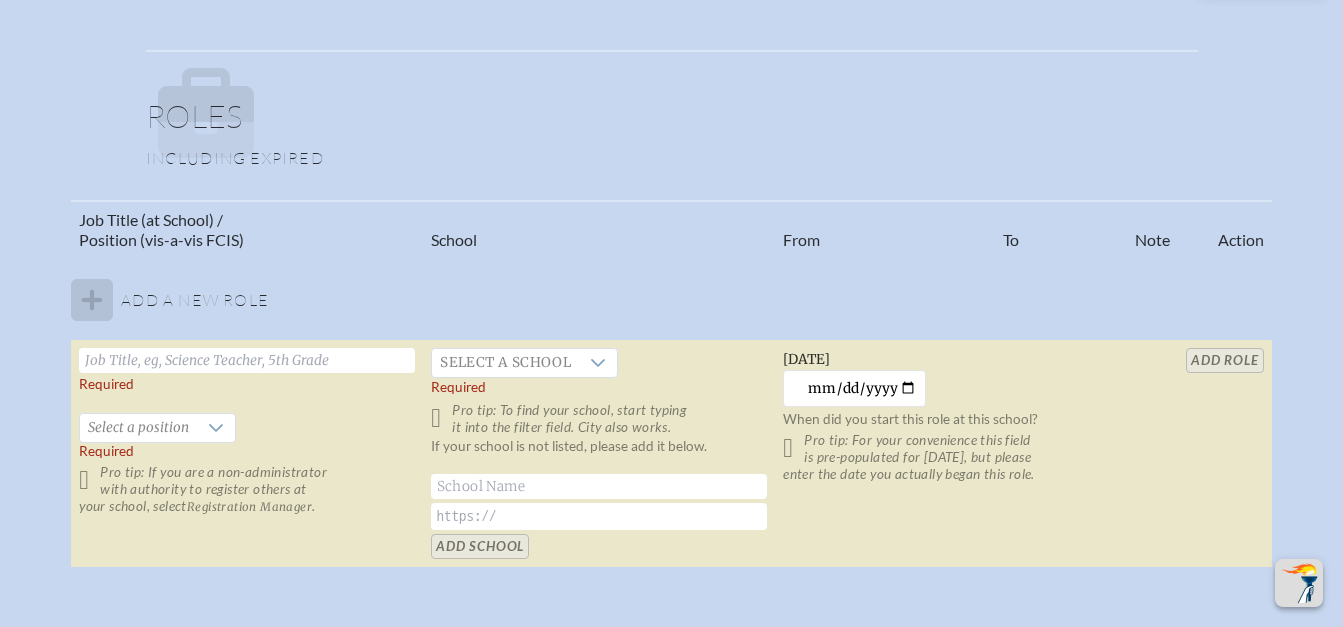 click at bounding box center [247, 360] 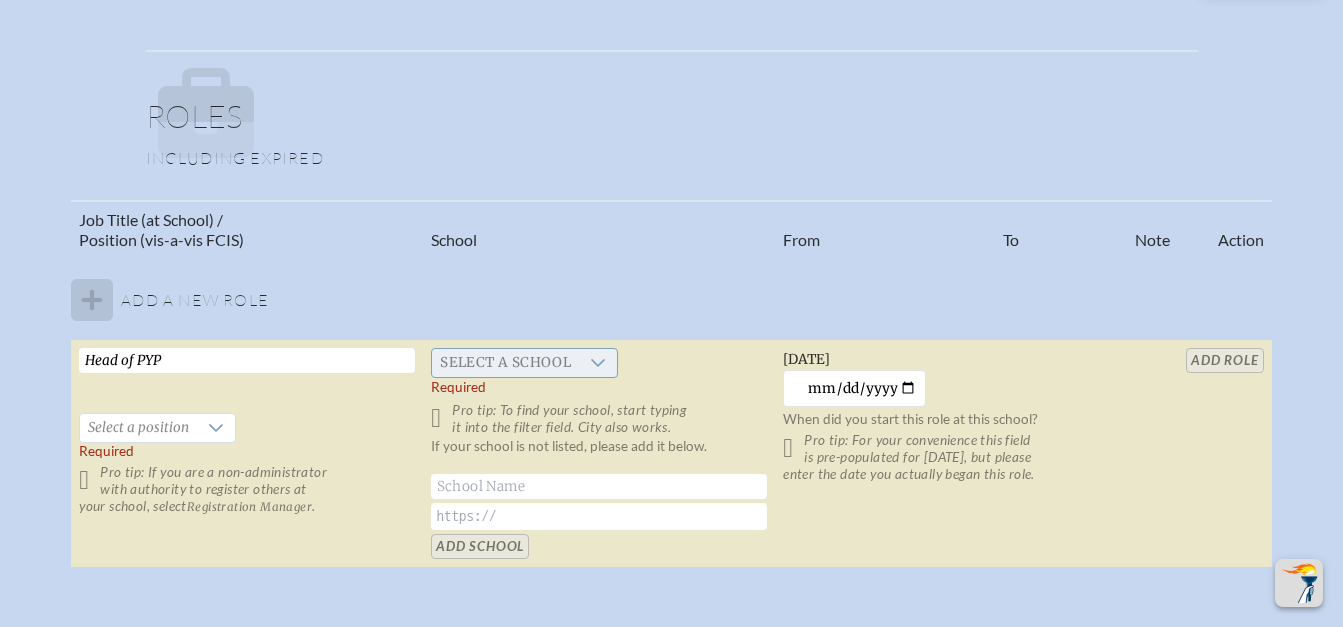 type on "Head of PYP" 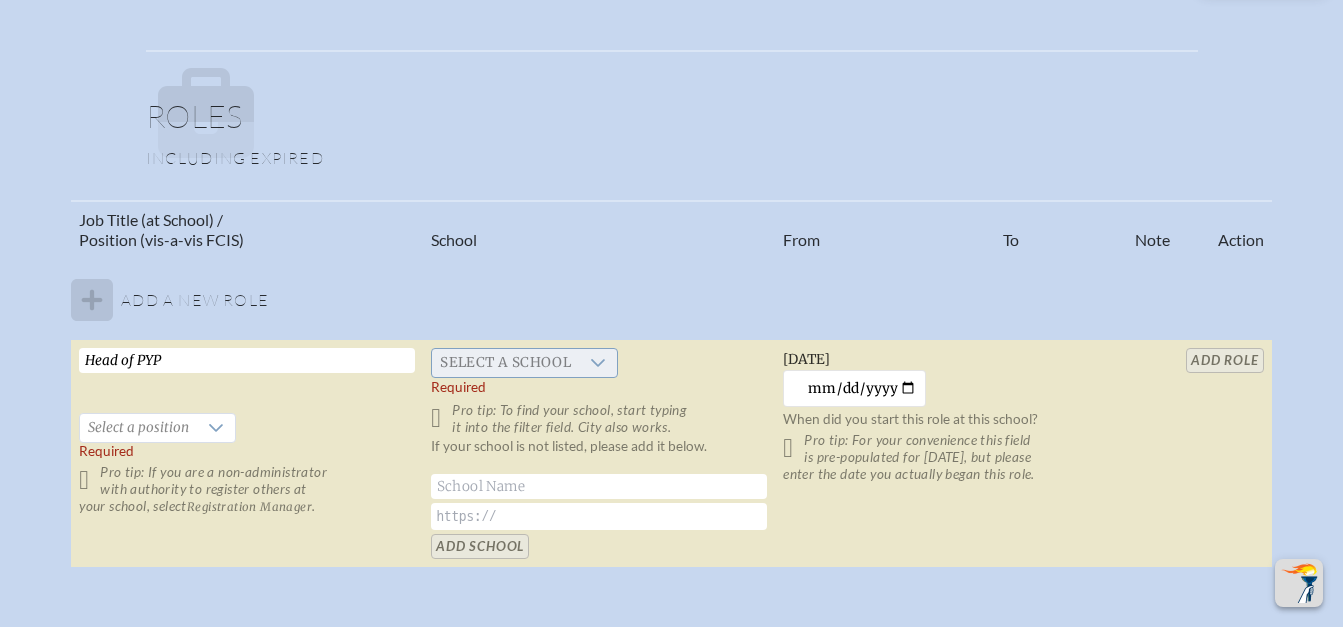 click on "Select a school" at bounding box center (505, 363) 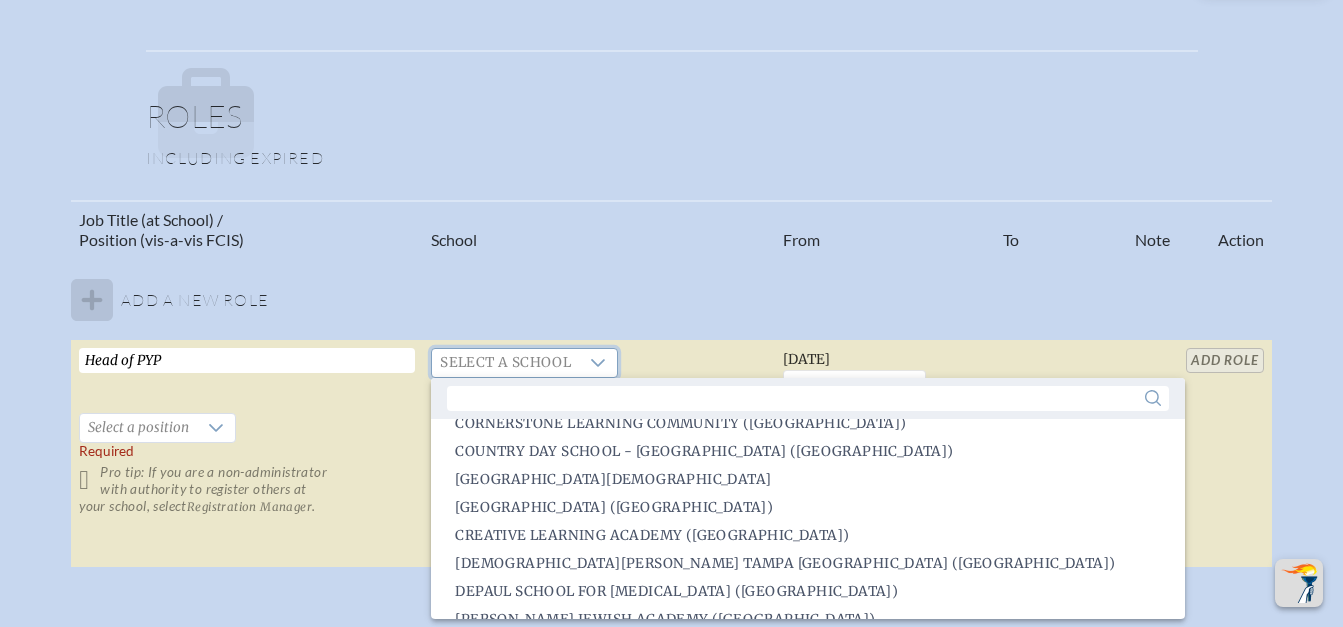 scroll, scrollTop: 1007, scrollLeft: 0, axis: vertical 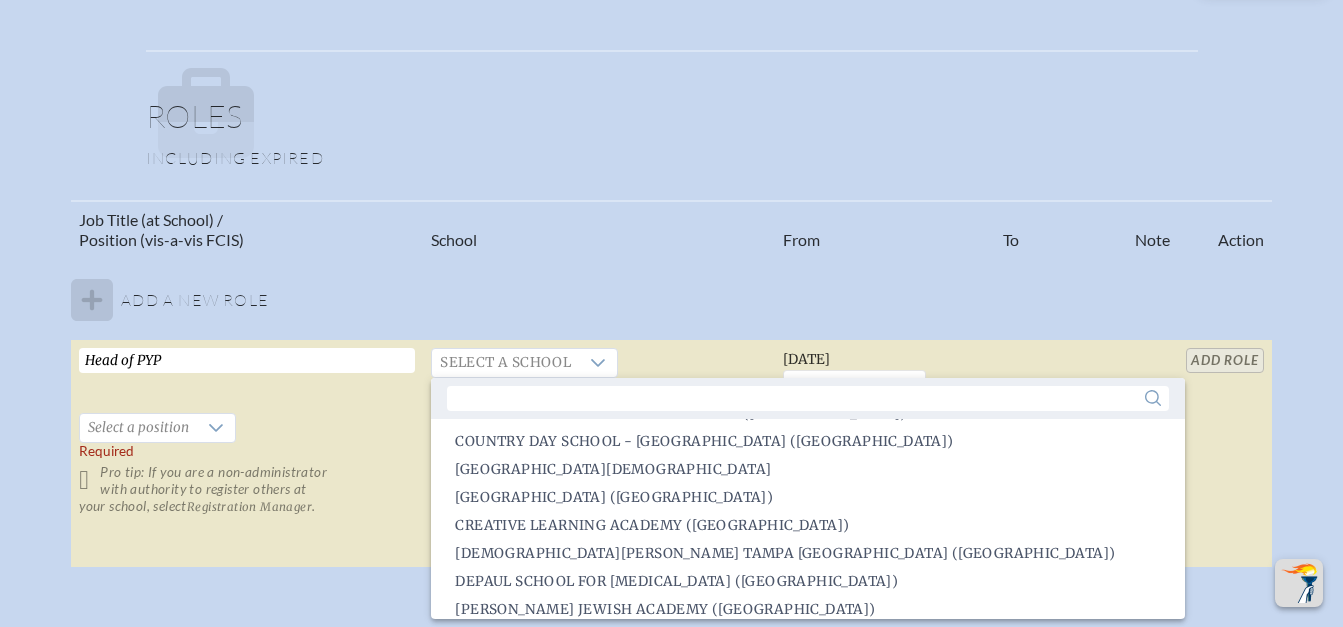 click on "[GEOGRAPHIC_DATA] ([GEOGRAPHIC_DATA])" 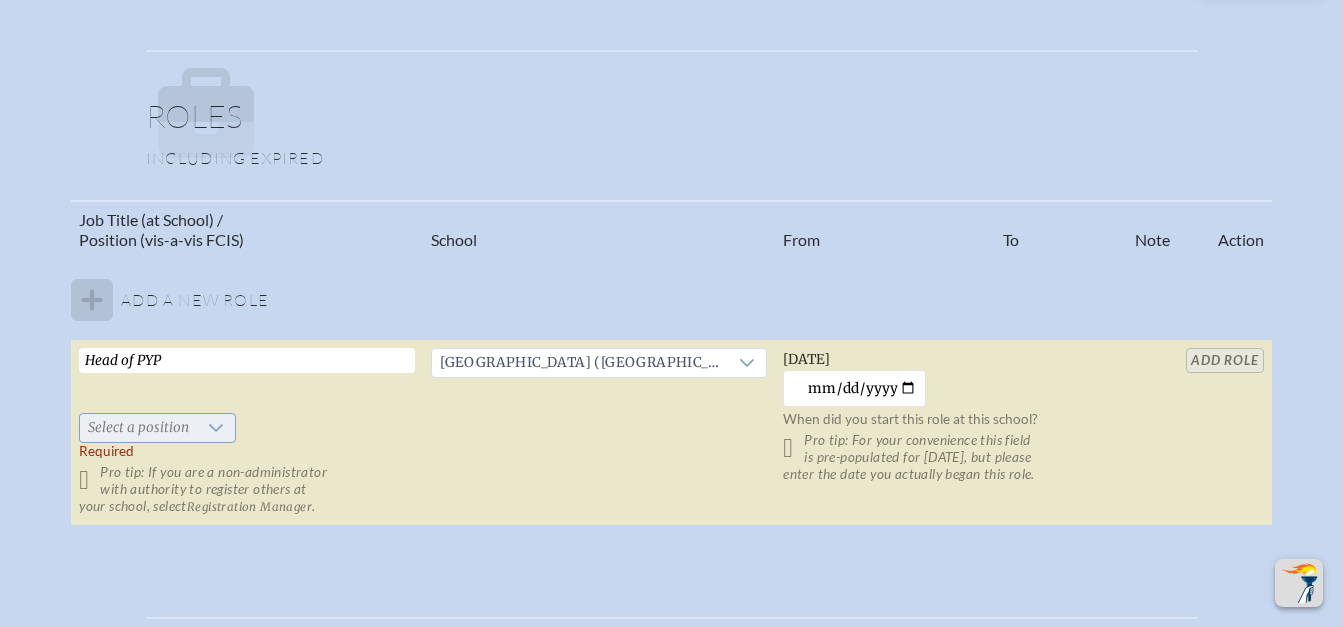 click 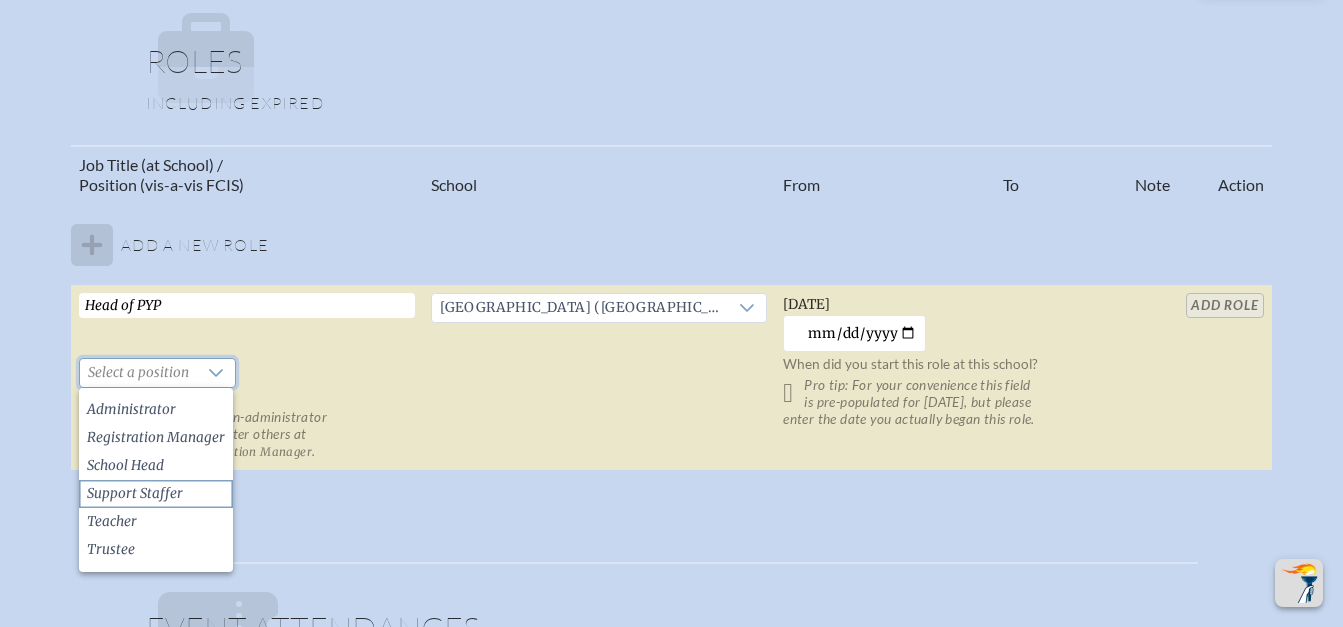 scroll, scrollTop: 1175, scrollLeft: 0, axis: vertical 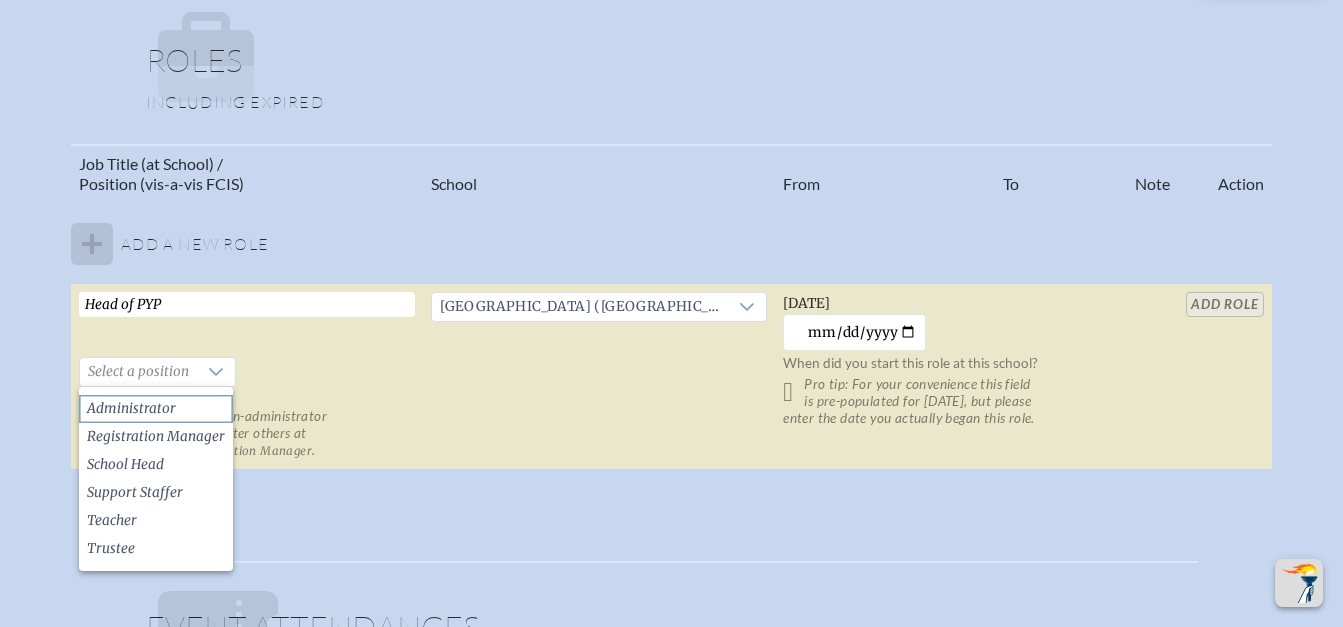 click on "Administrator" 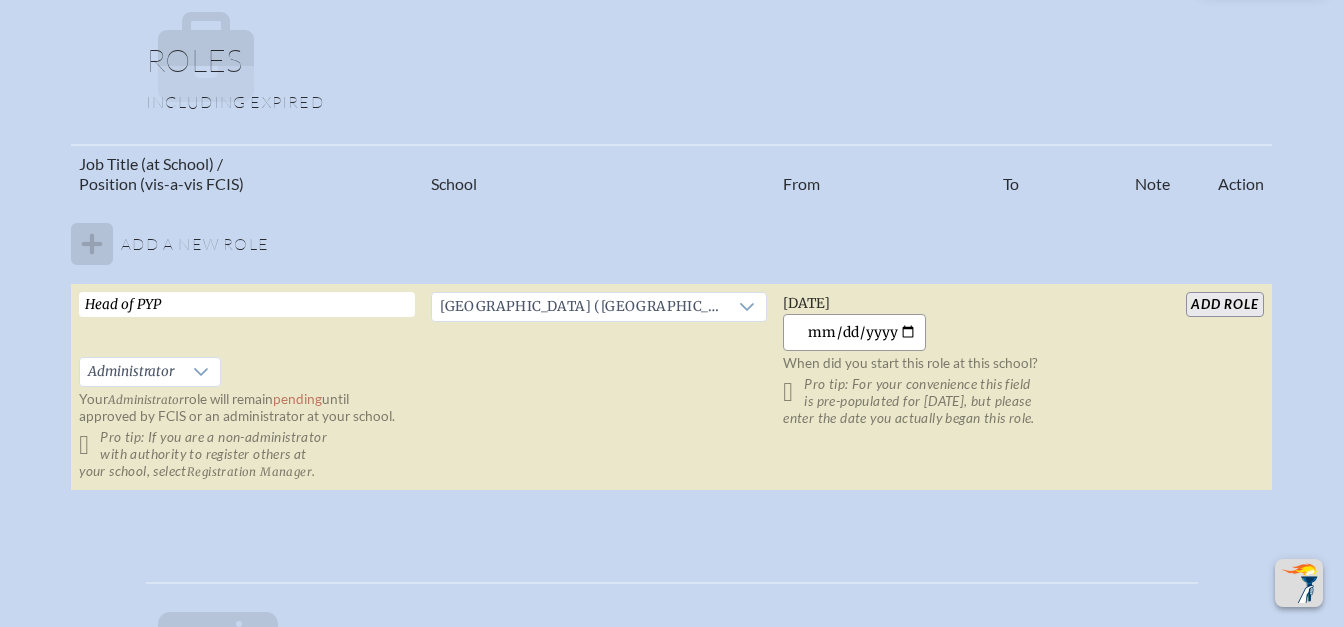 click on "[DATE]" at bounding box center (854, 332) 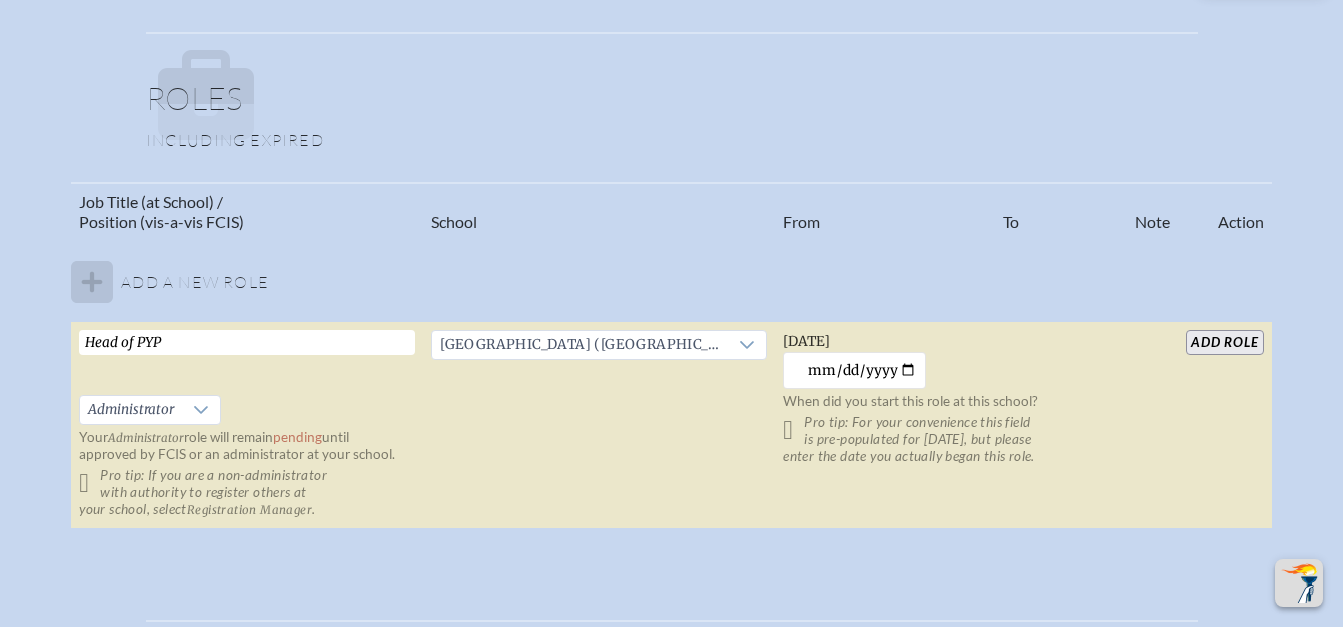 scroll, scrollTop: 1170, scrollLeft: 0, axis: vertical 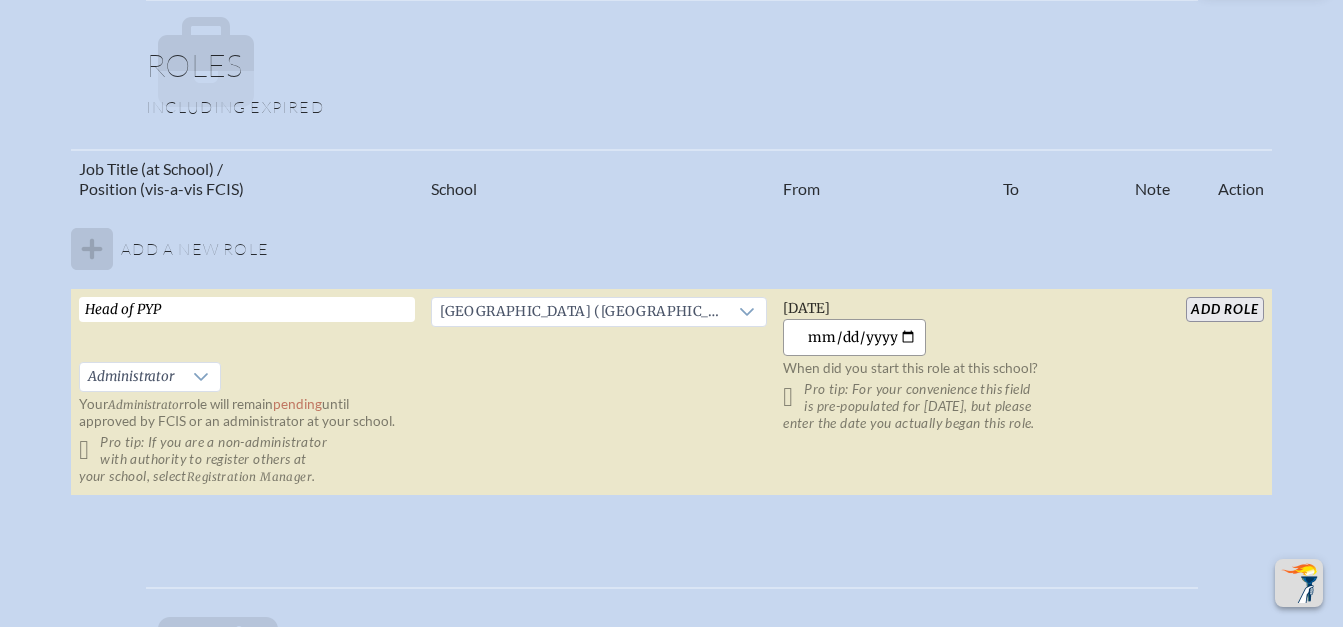 click on "[DATE]" at bounding box center [854, 337] 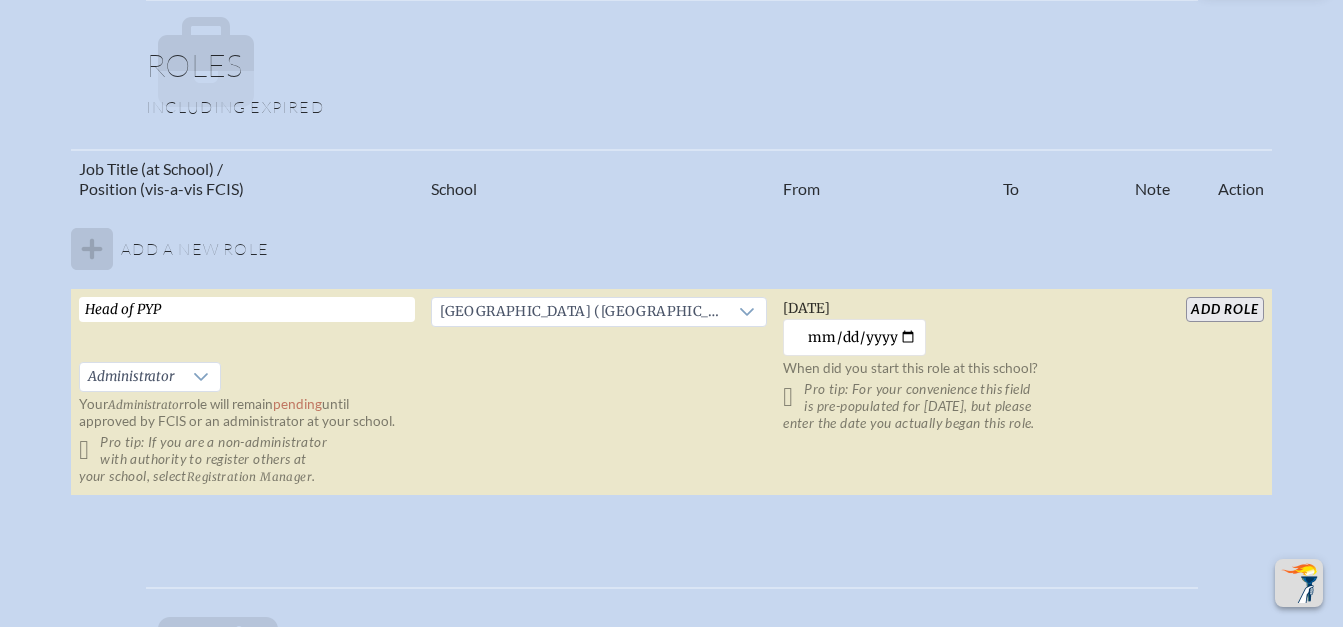 type on "[DATE]" 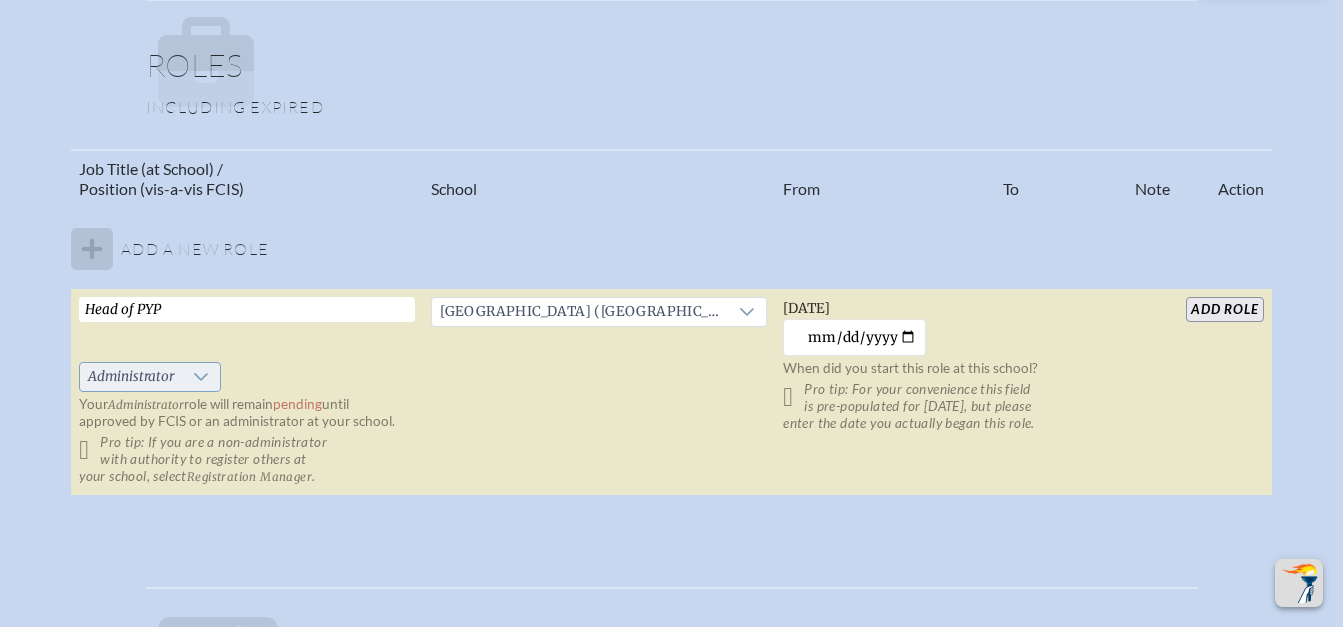 click 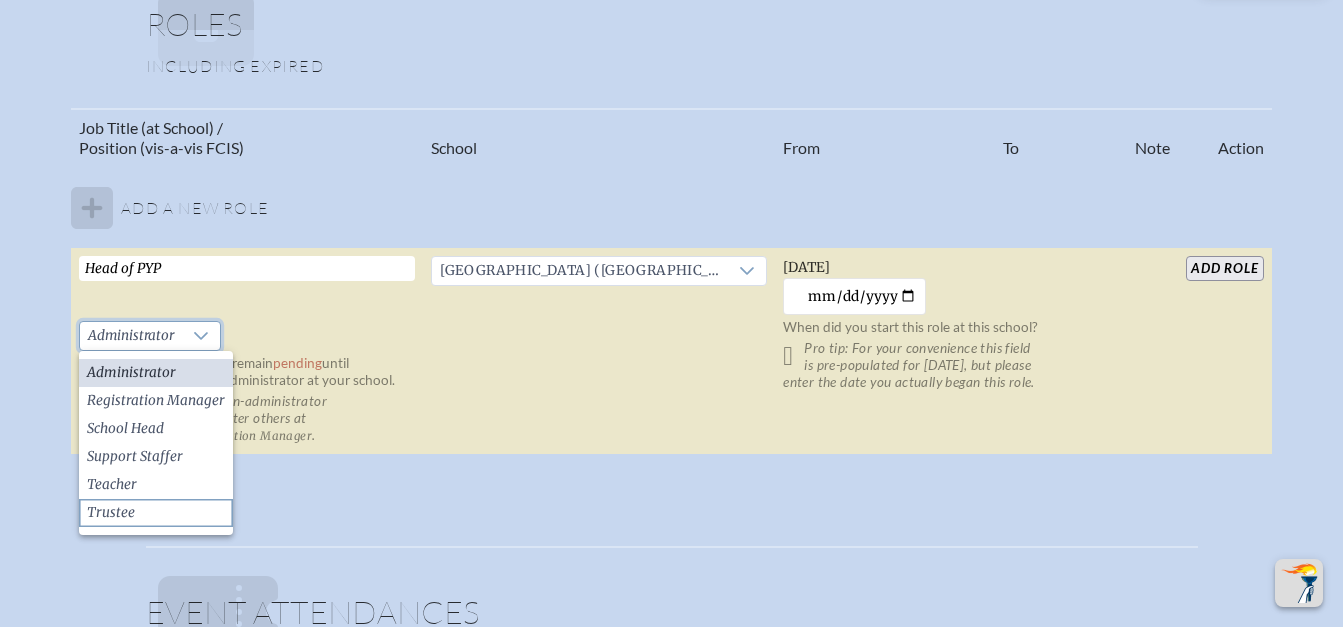 scroll, scrollTop: 1212, scrollLeft: 0, axis: vertical 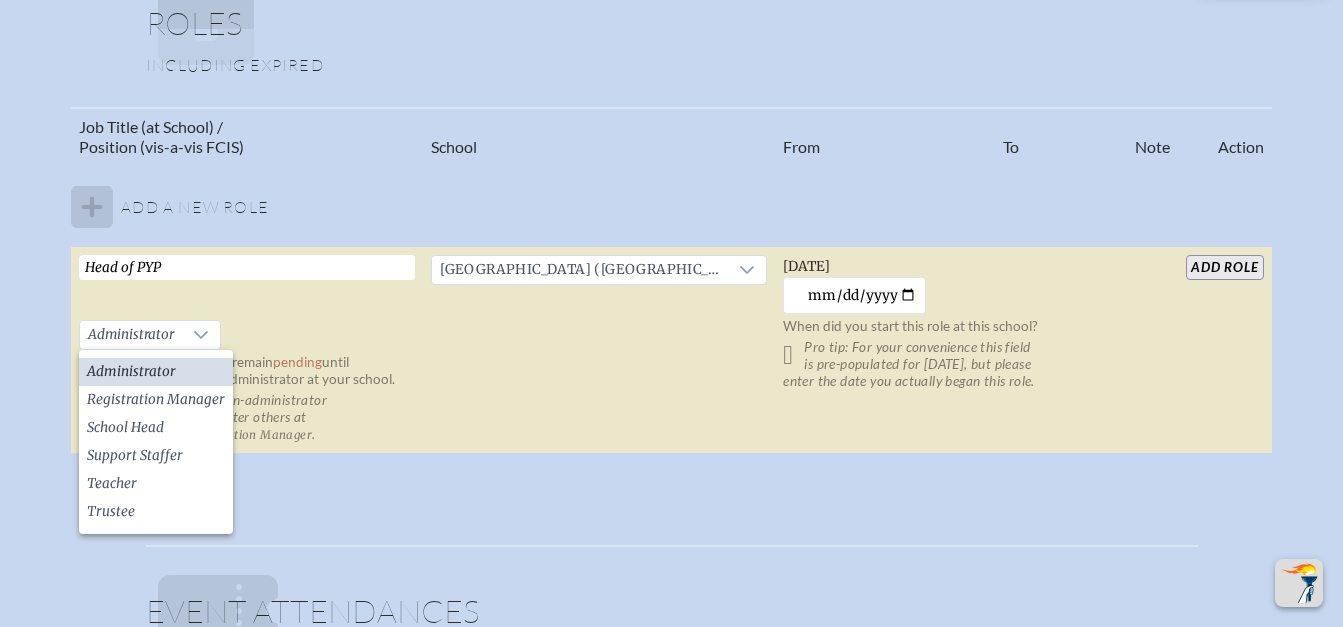 click on "[GEOGRAPHIC_DATA] ([GEOGRAPHIC_DATA])" at bounding box center [599, 350] 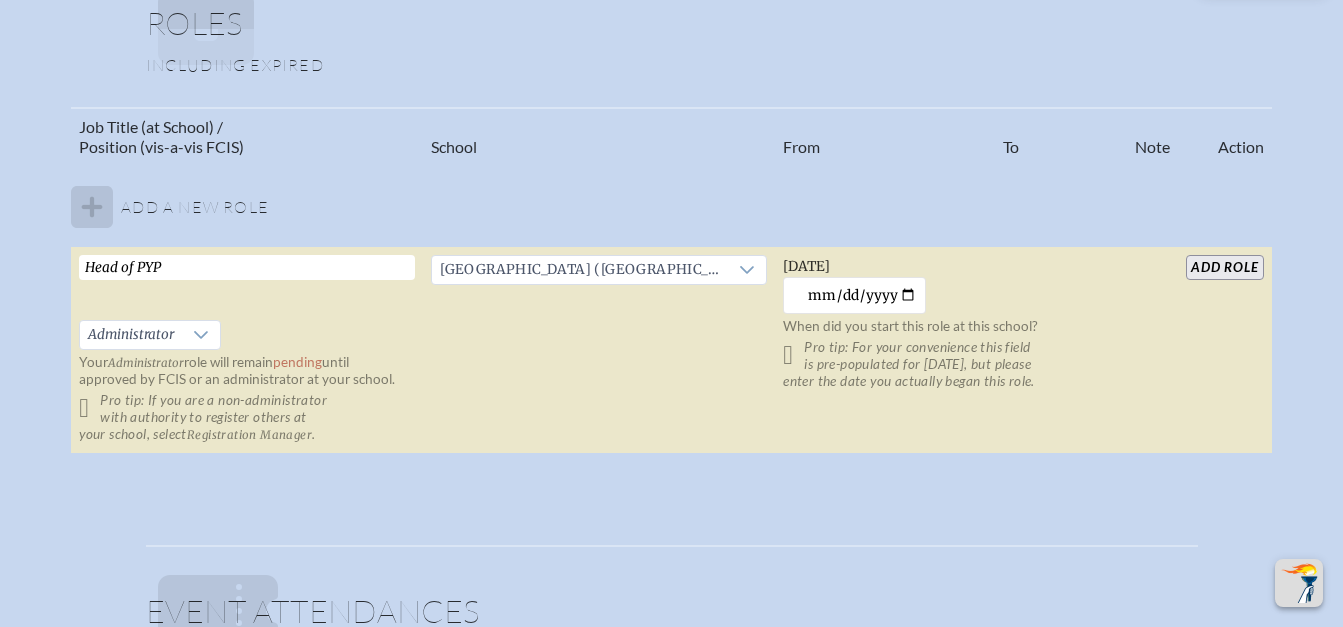 click on "add Role" at bounding box center [1224, 267] 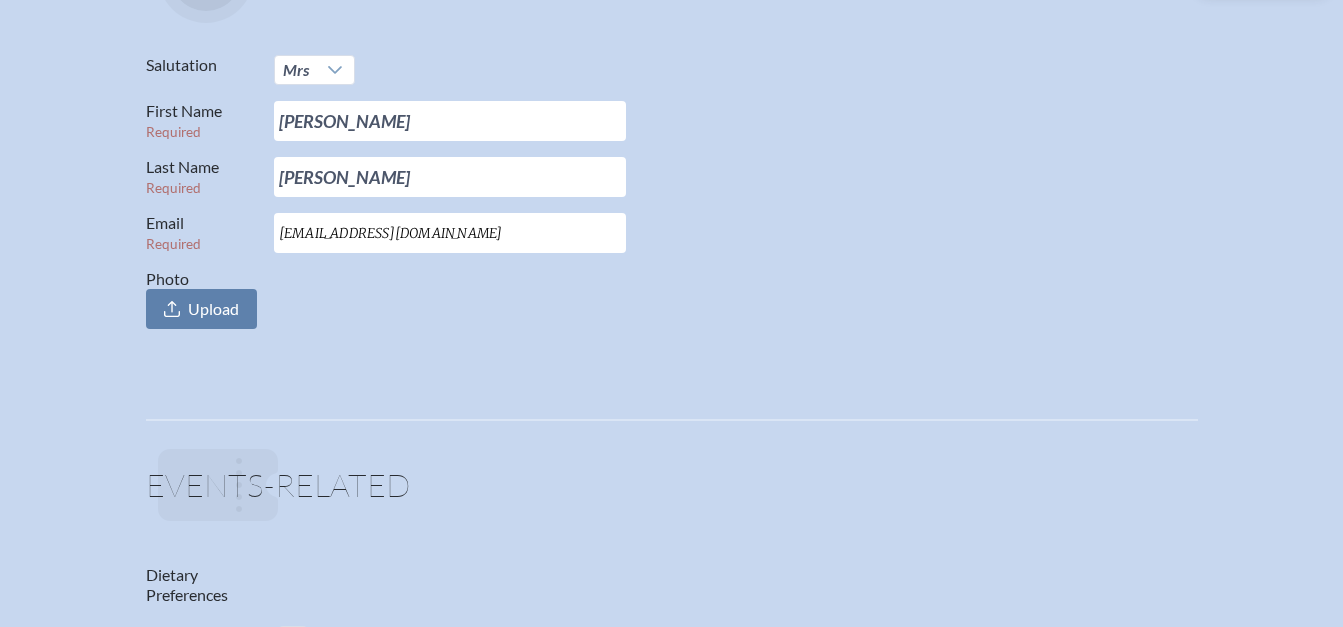scroll, scrollTop: 0, scrollLeft: 0, axis: both 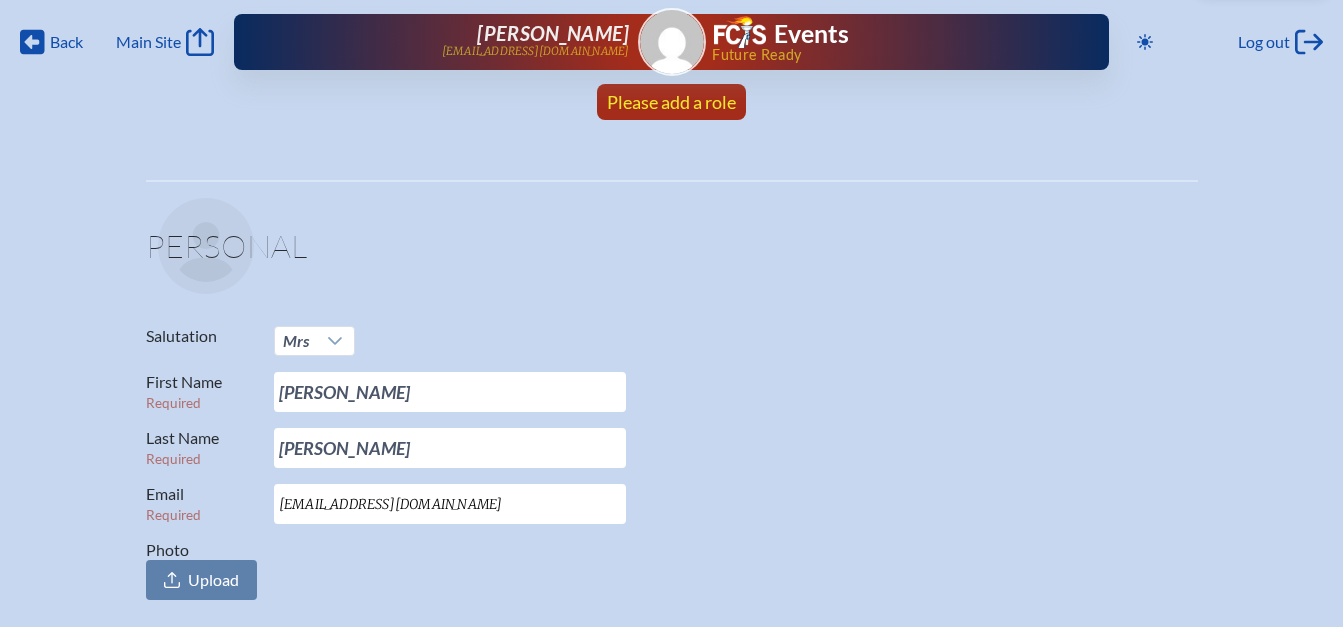 click on "Please add a role" at bounding box center (671, 102) 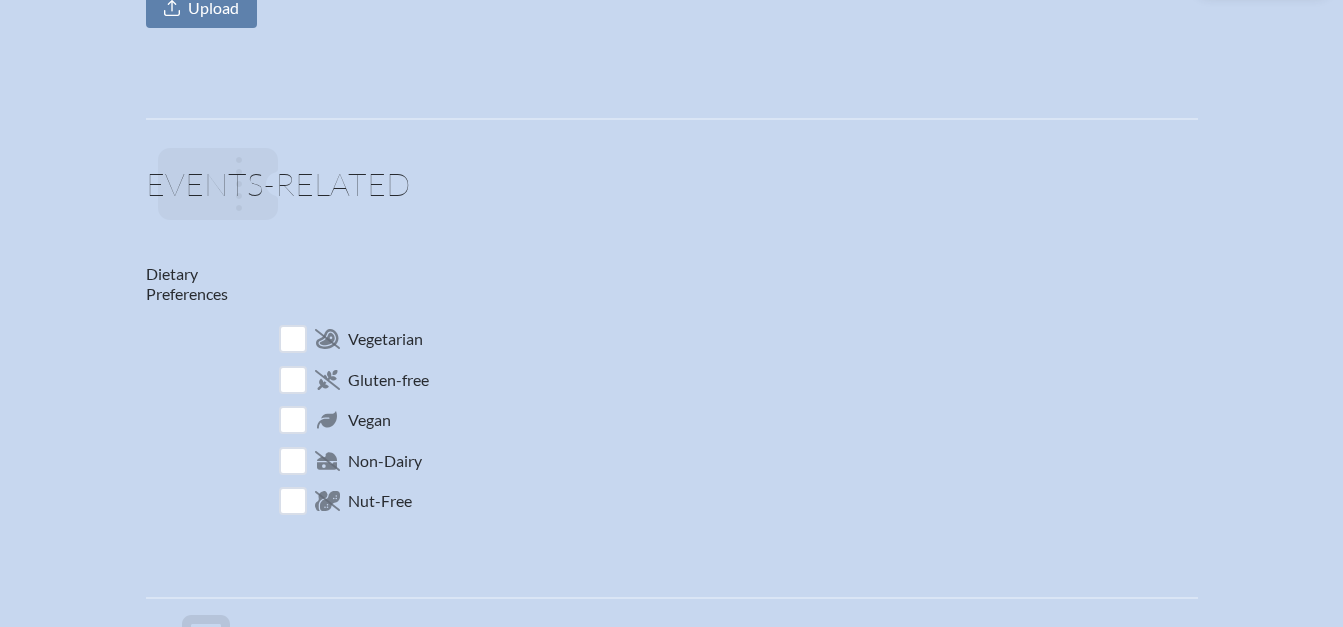 scroll, scrollTop: 0, scrollLeft: 15, axis: horizontal 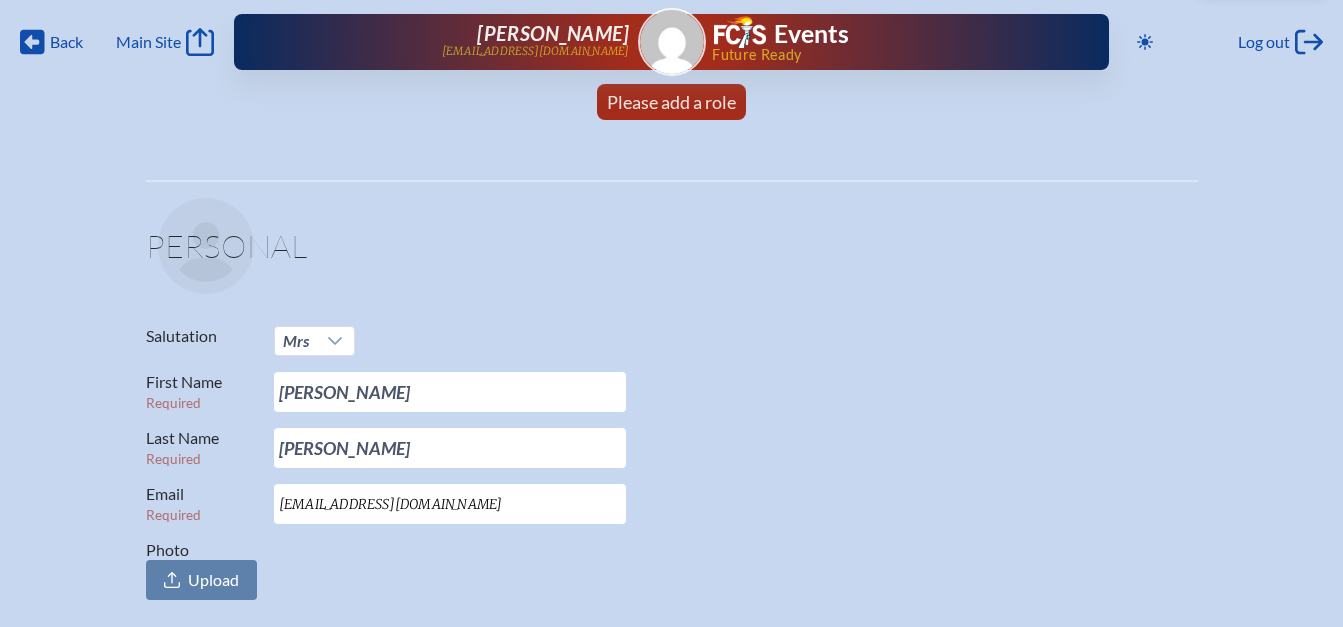 click at bounding box center (672, 42) 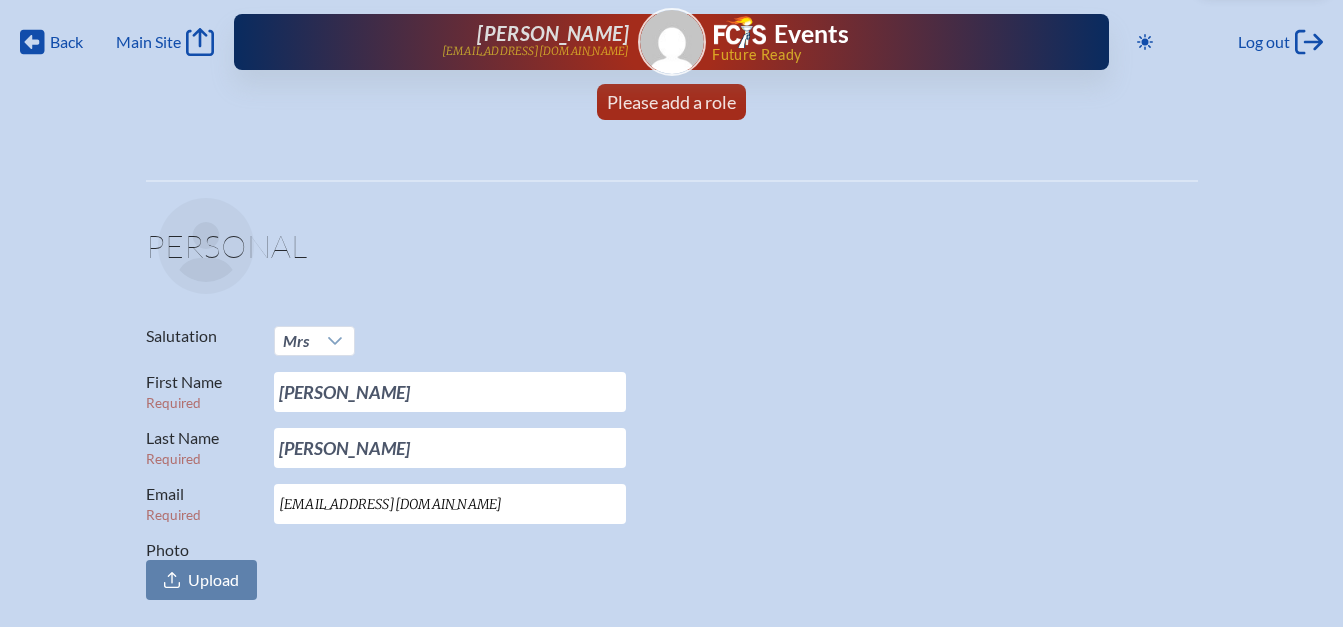 scroll, scrollTop: 0, scrollLeft: 0, axis: both 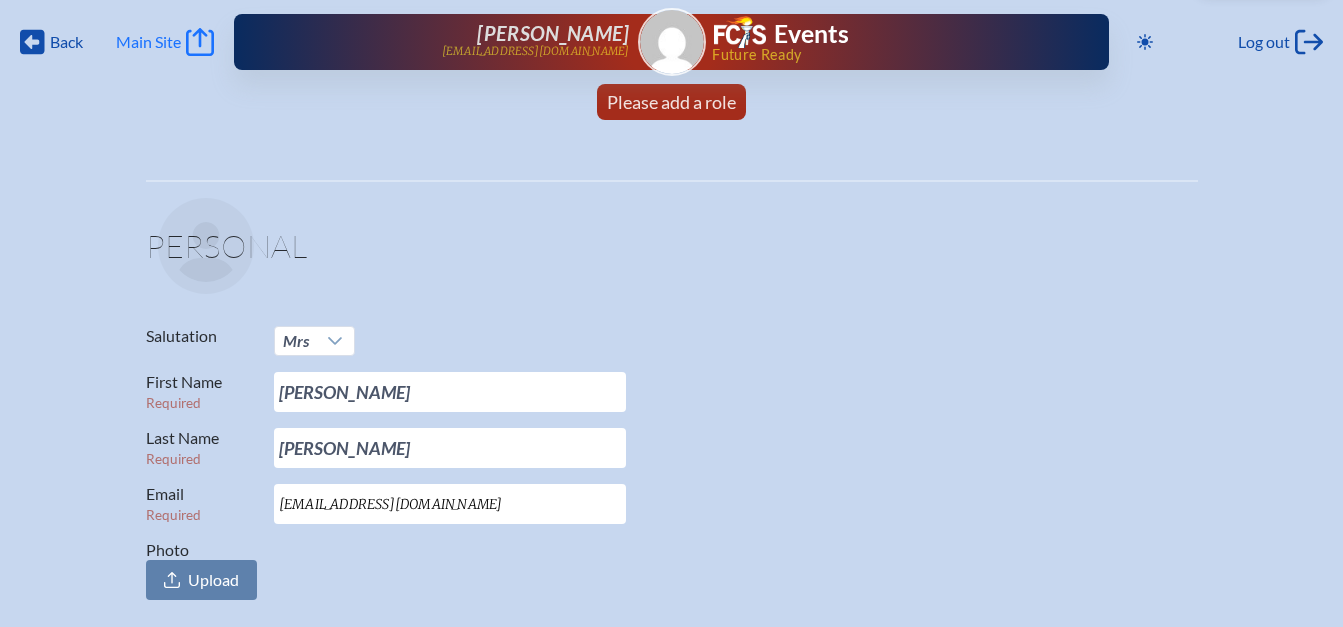click on "Main Site" at bounding box center (148, 42) 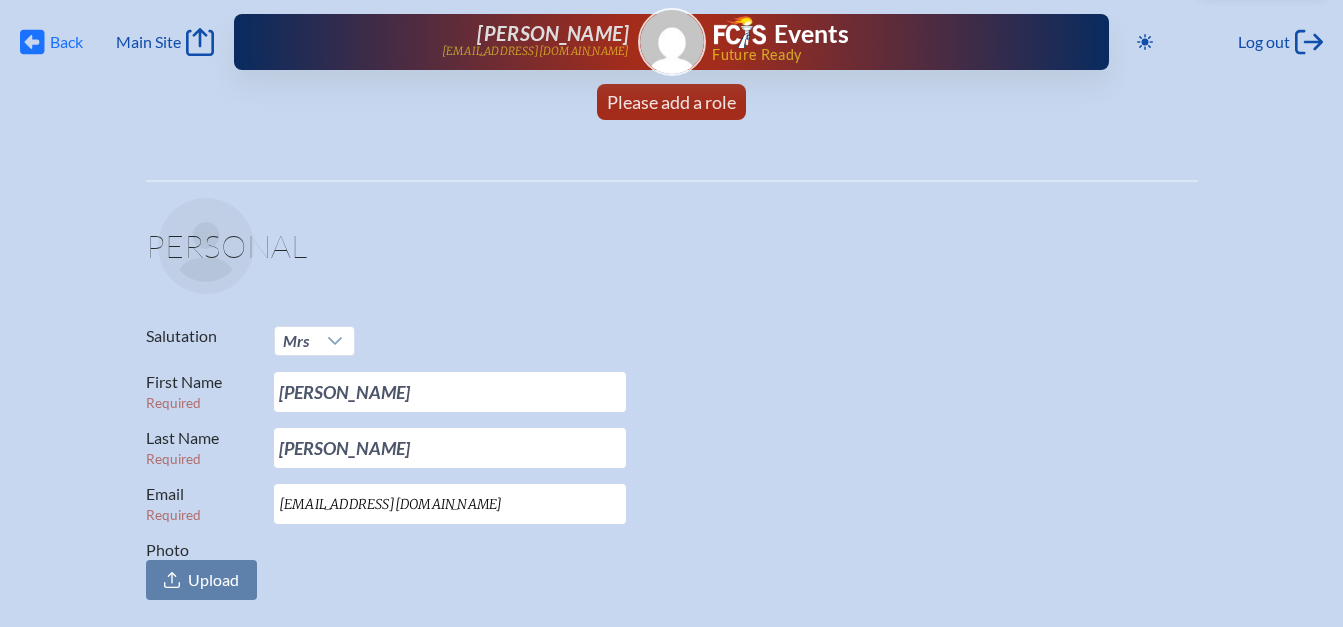 click on "Back" 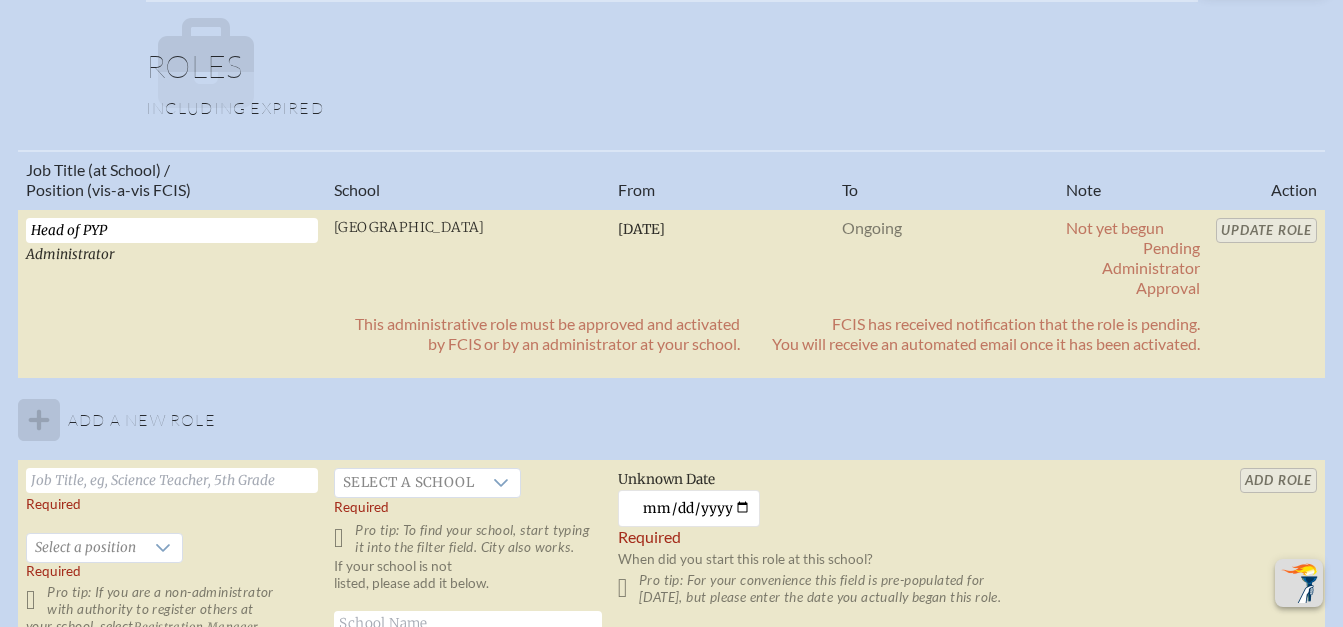 click on "Job Title (at School) /  Position (vis-a-vis FCIS)  School  From   To  Note Action Head of PYP Administrator [GEOGRAPHIC_DATA] [DATE] Ongoing  Not yet begun  Pending   administrator approval  Update Role  This administrative role must be approved and activated  by FCIS or by an administrator at your school.   FCIS has received notification that the role is pending.  You will receive an automated email once it has been activated.   Add a new role   Required      Select a position  Required   Pro tip: If you are a non-administrator with authority to register others at your school, select  Registration Manager .  Select a school  Required   Pro tip: To find your school, start typing it into the filter field. City also works.   If your school is not listed, please add it below. Add School Unknown Date [DATE]  Required  When did you start this role at this school? add Role" at bounding box center (671, 428) 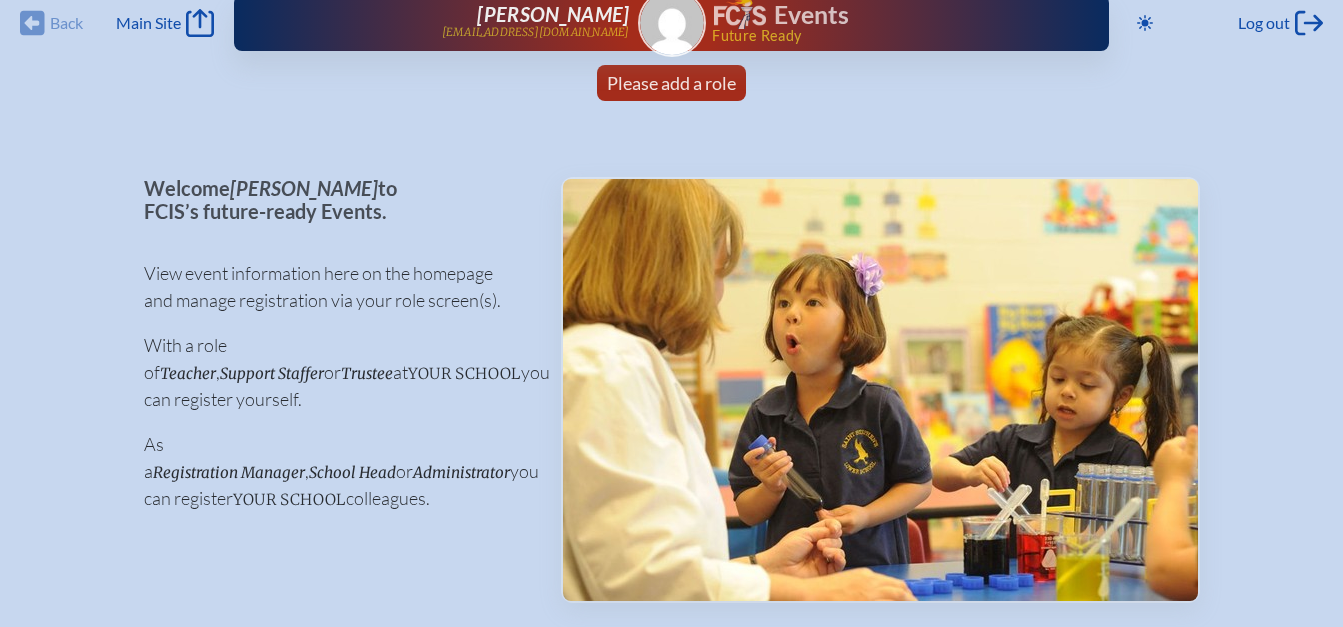 scroll, scrollTop: 0, scrollLeft: 15, axis: horizontal 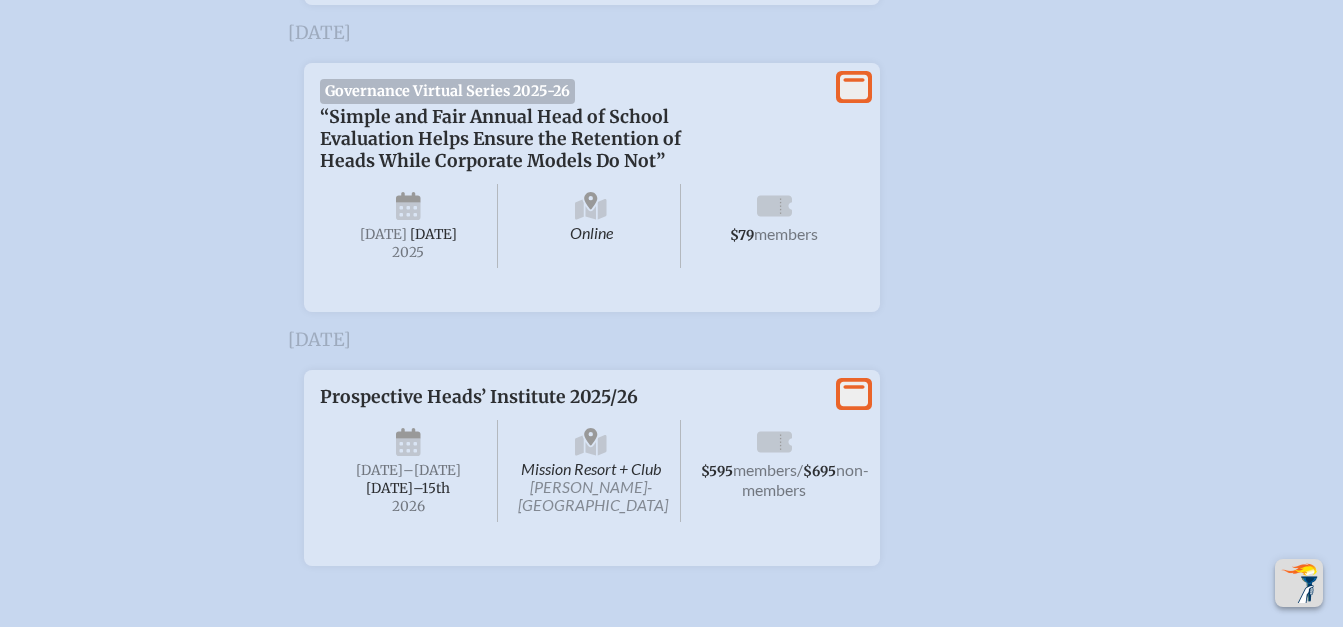 click 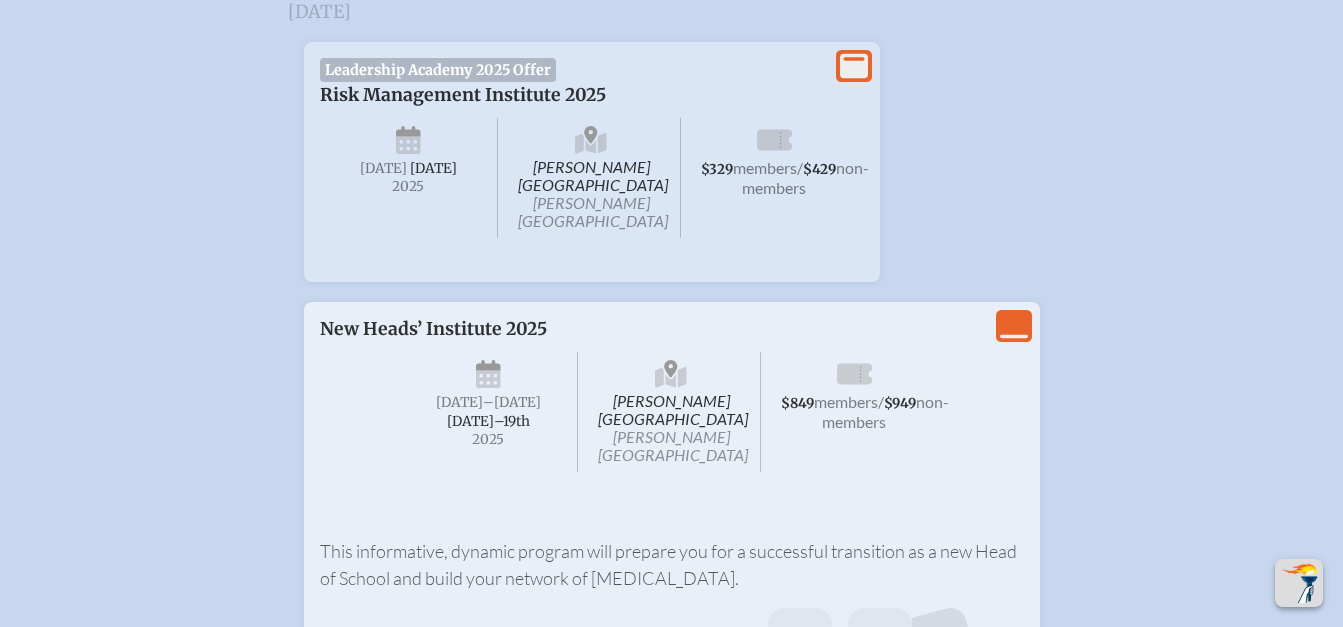 scroll, scrollTop: 817, scrollLeft: 0, axis: vertical 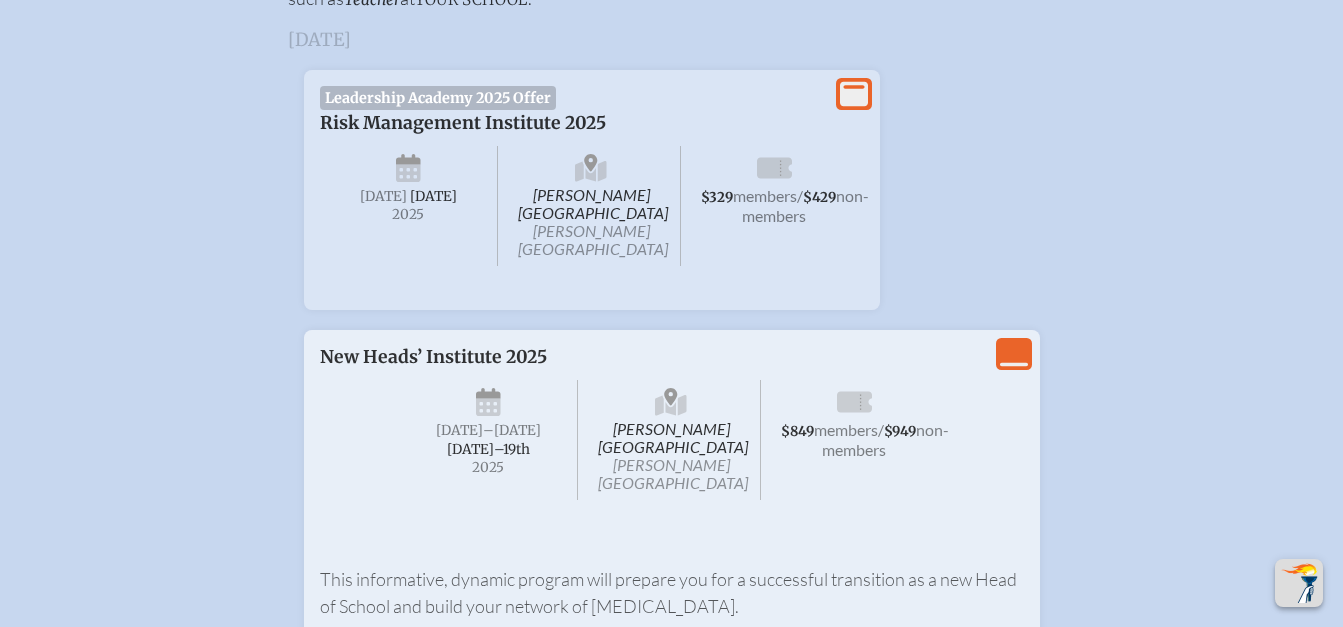 click on "View Less" 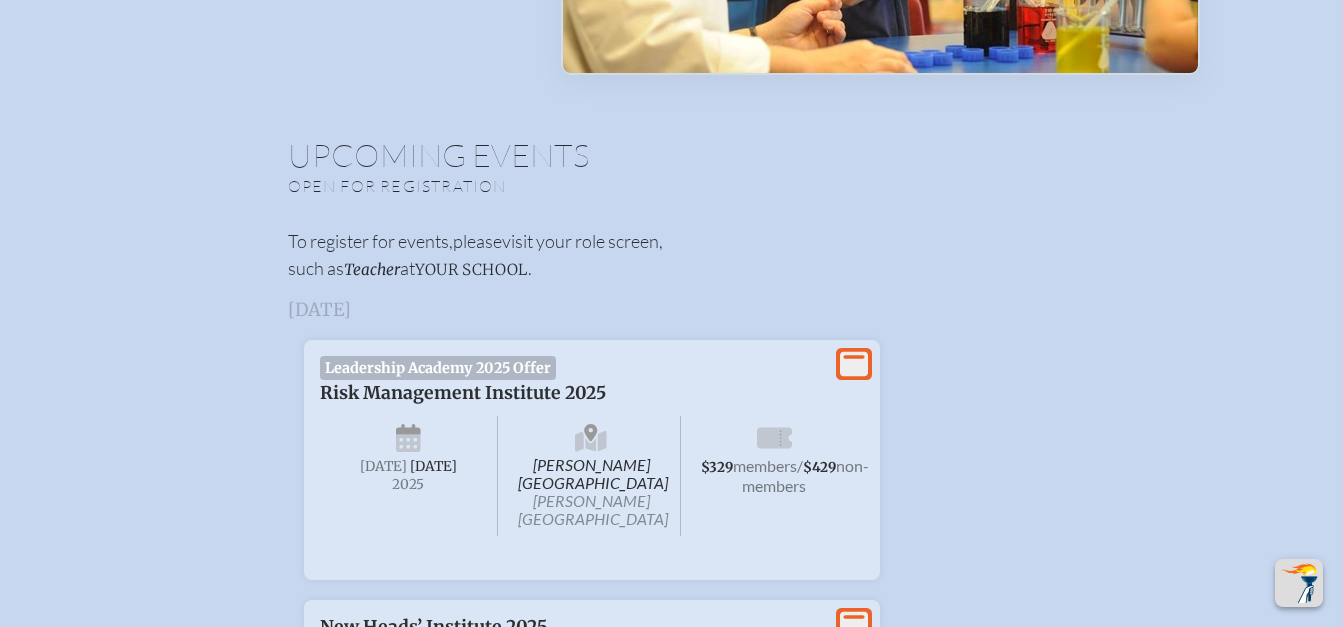 scroll, scrollTop: 546, scrollLeft: 0, axis: vertical 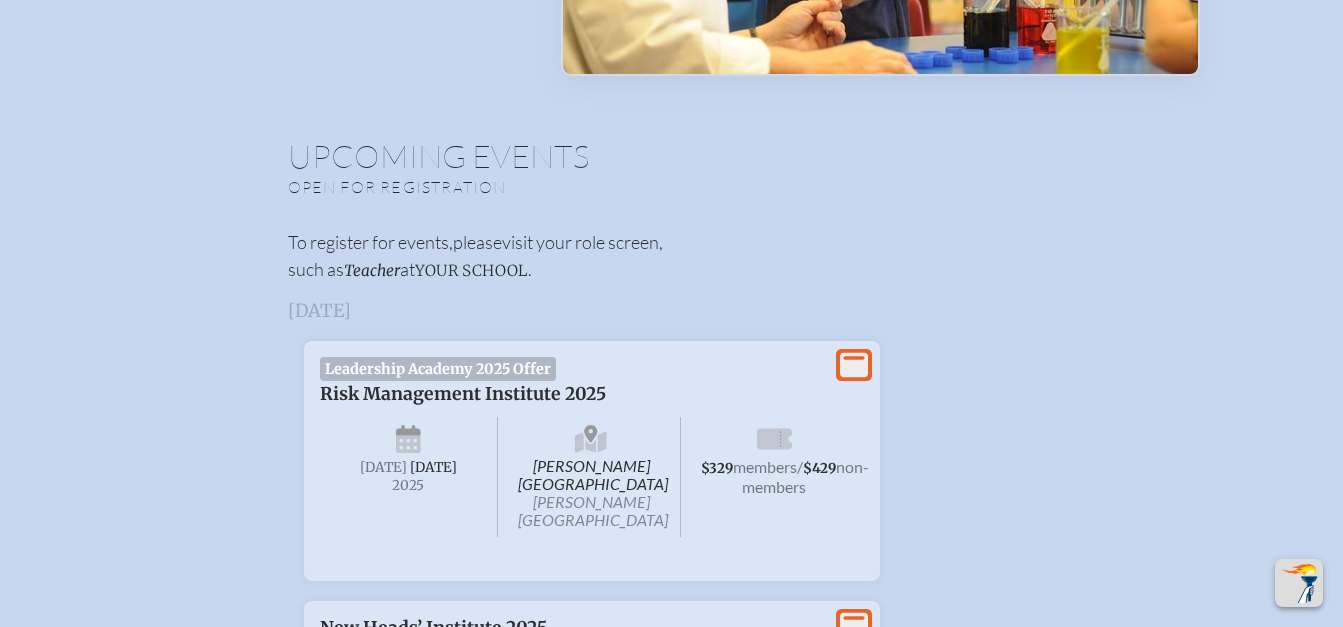 click on "Leadership Academy 2025 Offer" at bounding box center [438, 369] 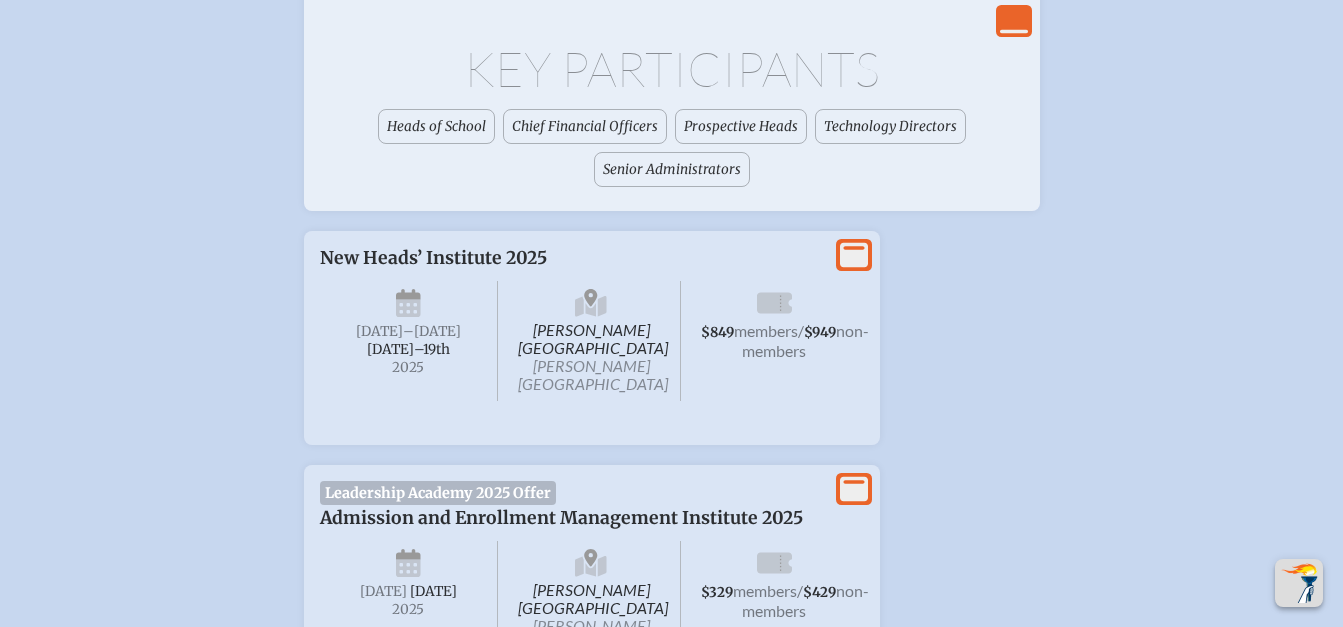scroll, scrollTop: 2502, scrollLeft: 0, axis: vertical 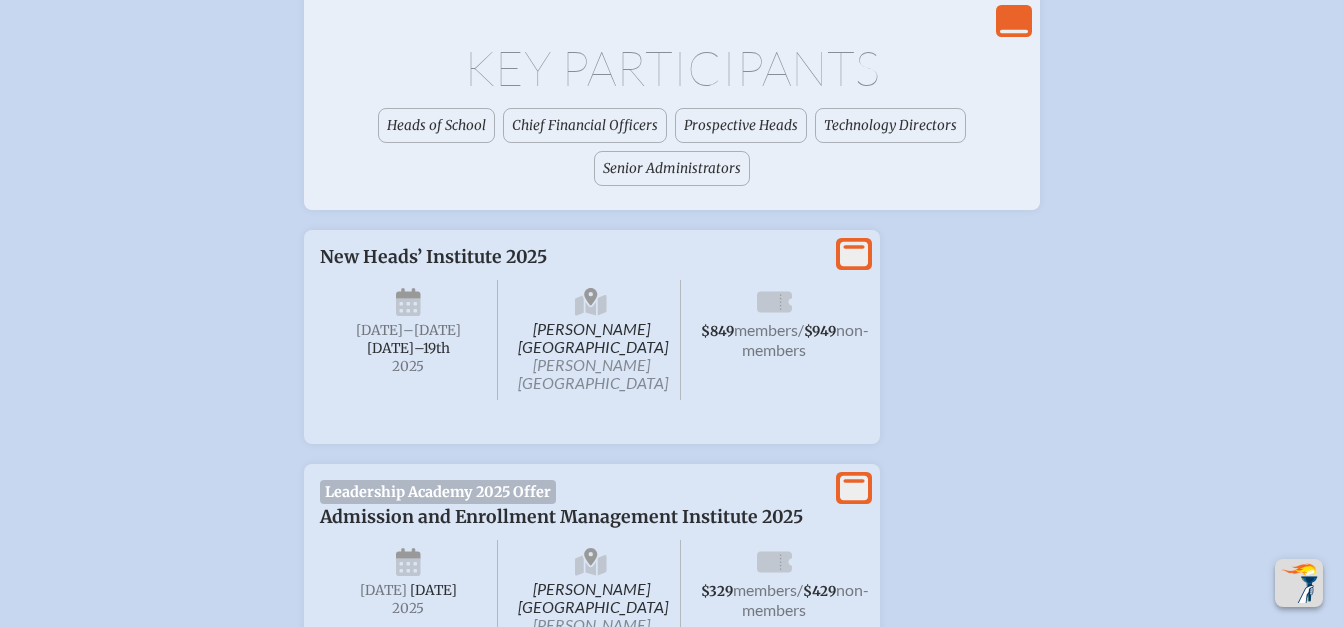click on "View More Leadership Academy 2025 Offer Admission and Enrollment Management Institute 2025   Hutchinson Shores Resort and Spa Jensen Beach Friday ,   July 18th ,   2025  $329  members  /   $429  non-members Agenda Agenda A+B=C
9:00am ,  Wahoo Room
Break
10:45am
Tools in your toolbox
11:00am ,  Wahoo Room
Lunch
12:00pm
Tuition Assistance - Are you ready? Are you clear?
1:00pm ,  Wahoo Room
Departure
3:00pm  Speakers  Janice Crampton  Executive Director, Association of Independent School Admission;  CEO, Enrollment Professionals
In July 2007, AISAP Board of Directors appointed Janice Crampton to serve as their CEO/Executive Director. She brings more than 35 years of experience in school and university enrollment management experience to the organization. AISAP is a global association whose mission and vision is to support and advance those involved in admission and enrollment management in their responsibilities for advancing institutional mission and financial sustainability." 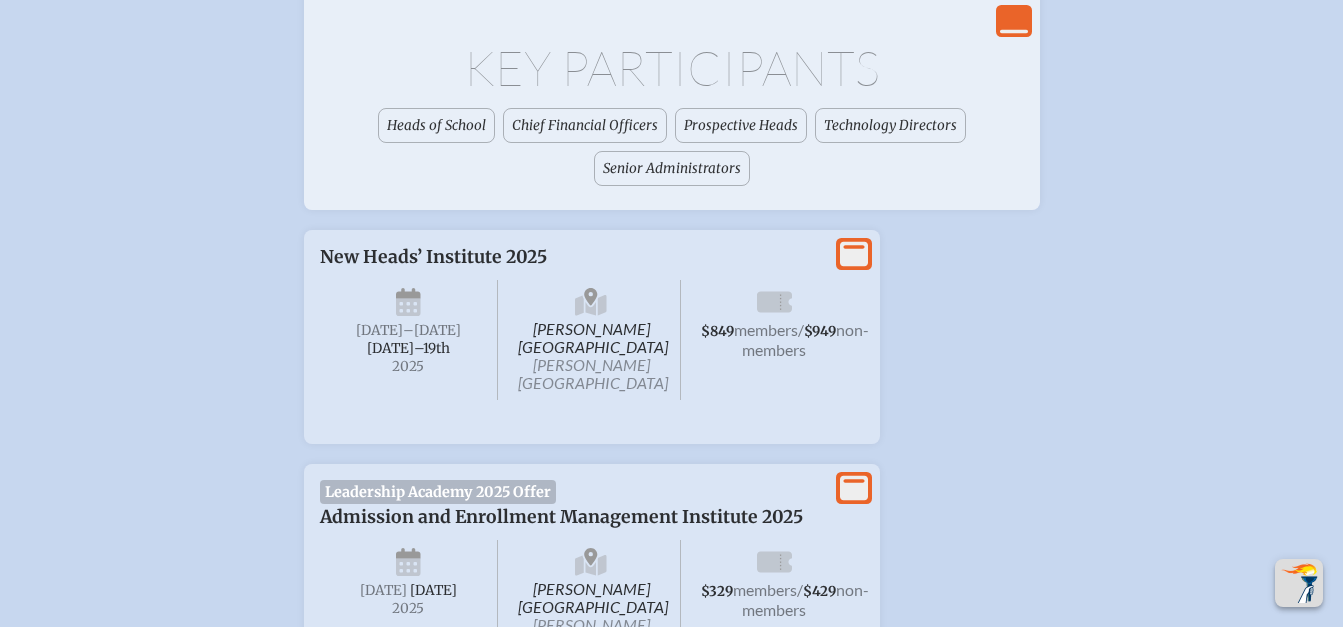 click 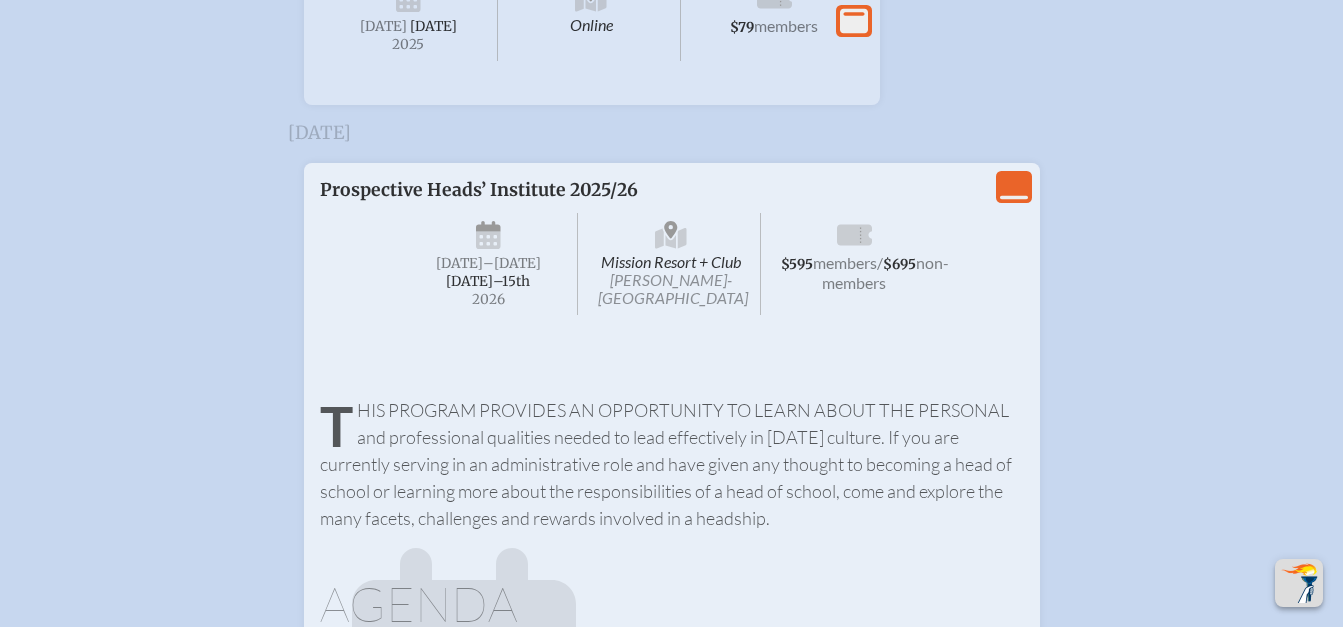 scroll, scrollTop: 6059, scrollLeft: 8, axis: both 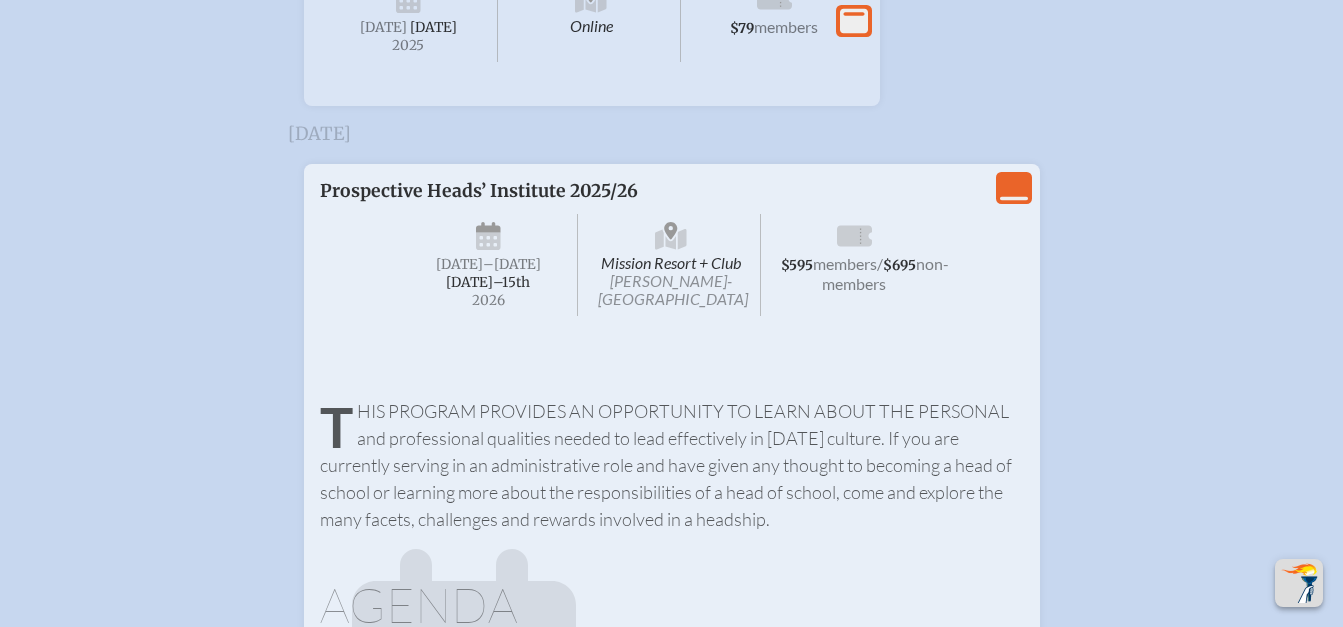 click on "View Less" 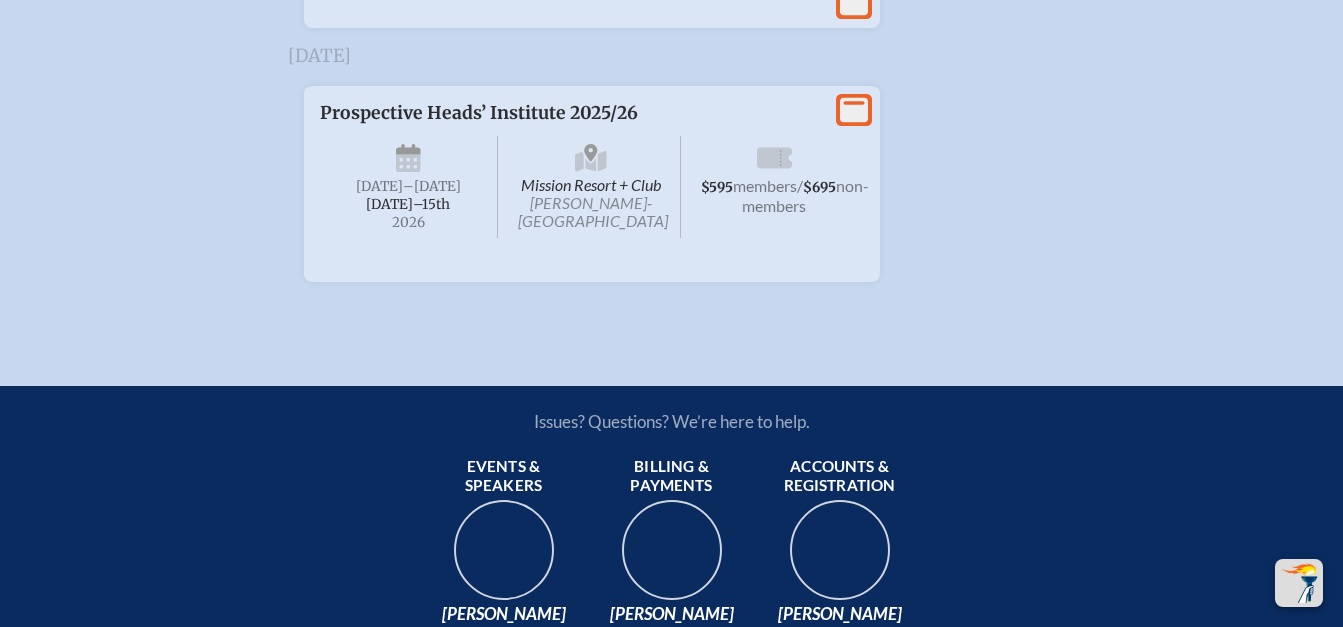 scroll, scrollTop: 6090, scrollLeft: 8, axis: both 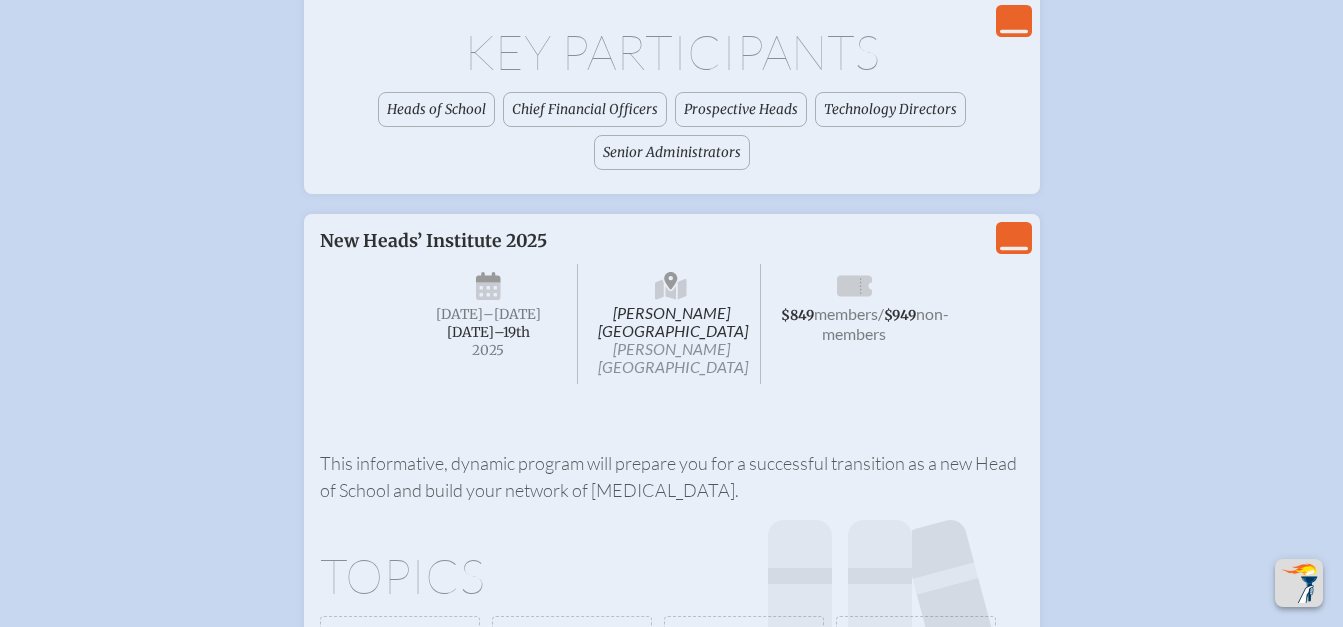 click on "View Less" 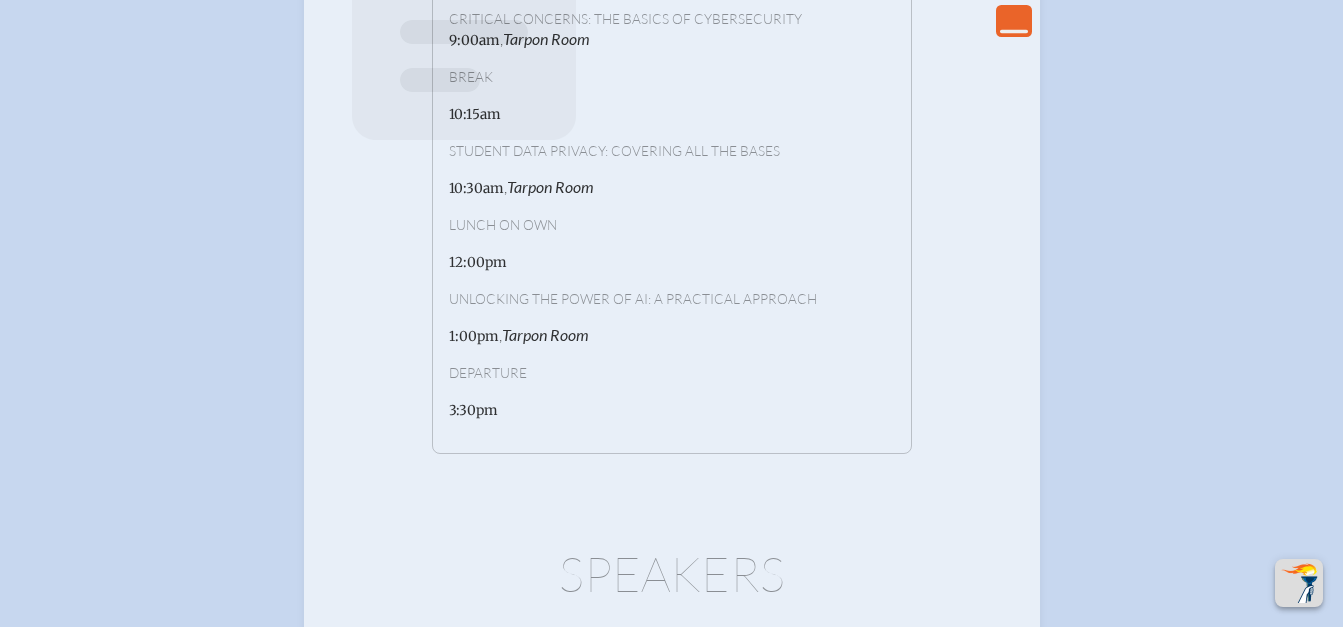 click on "View Less" 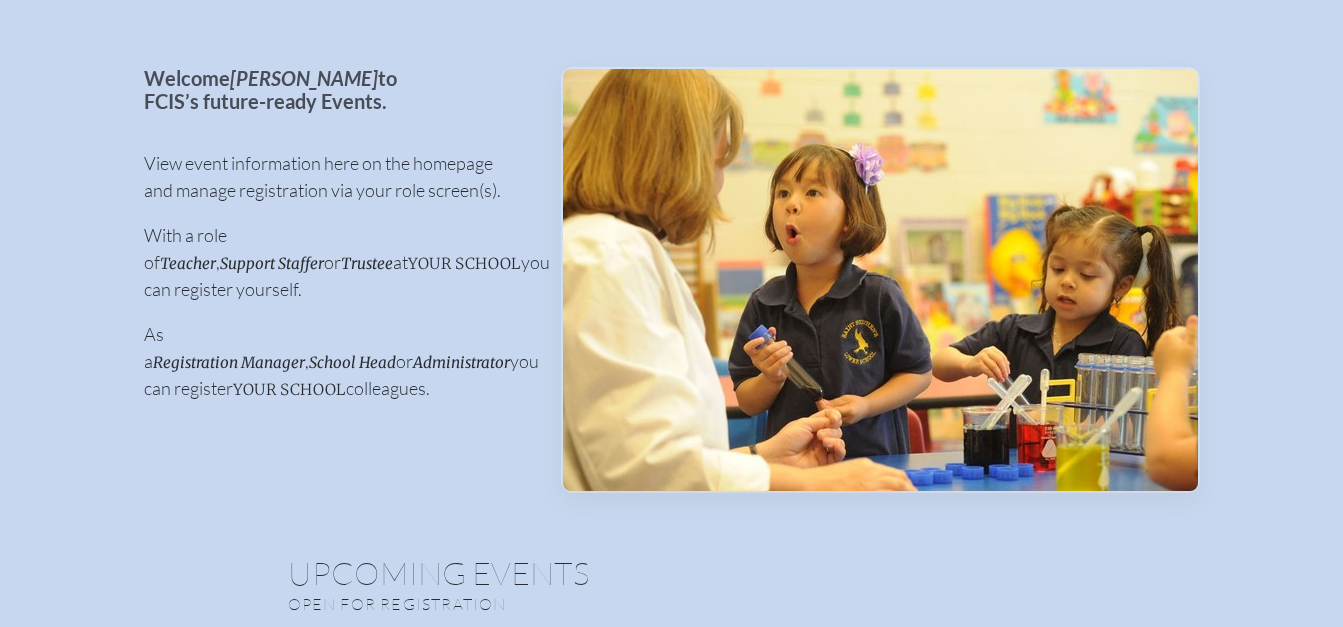 scroll, scrollTop: 0, scrollLeft: 8, axis: horizontal 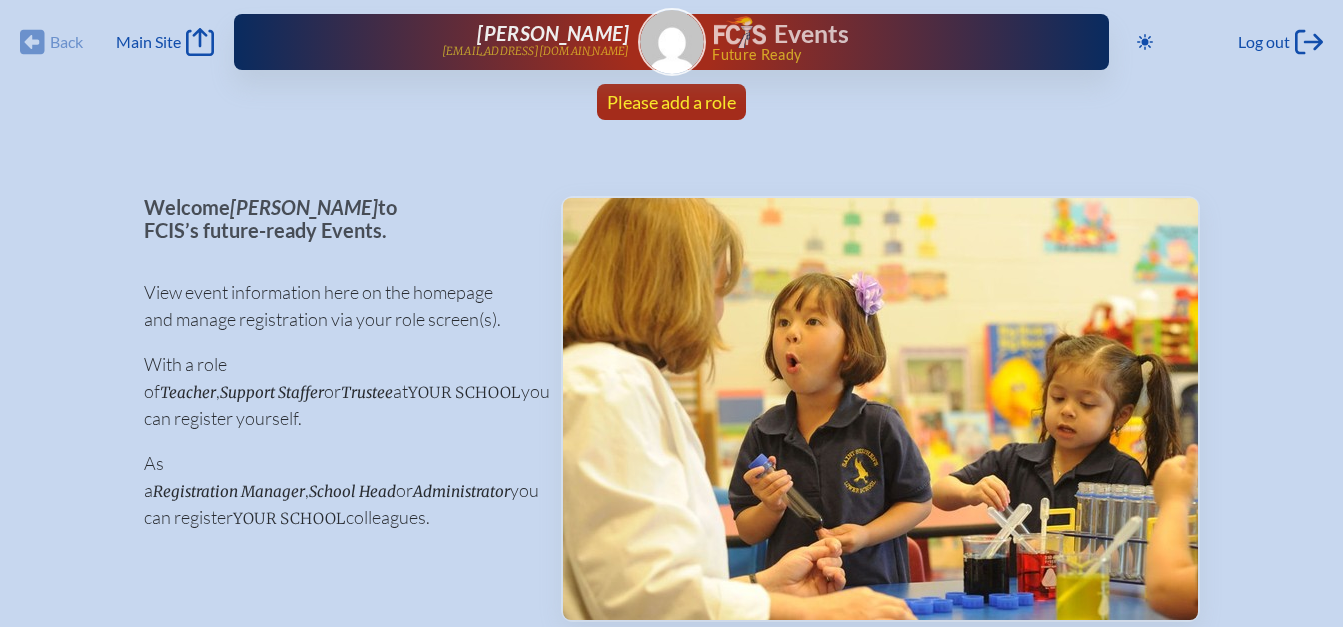 click on "Please add a role" at bounding box center (671, 102) 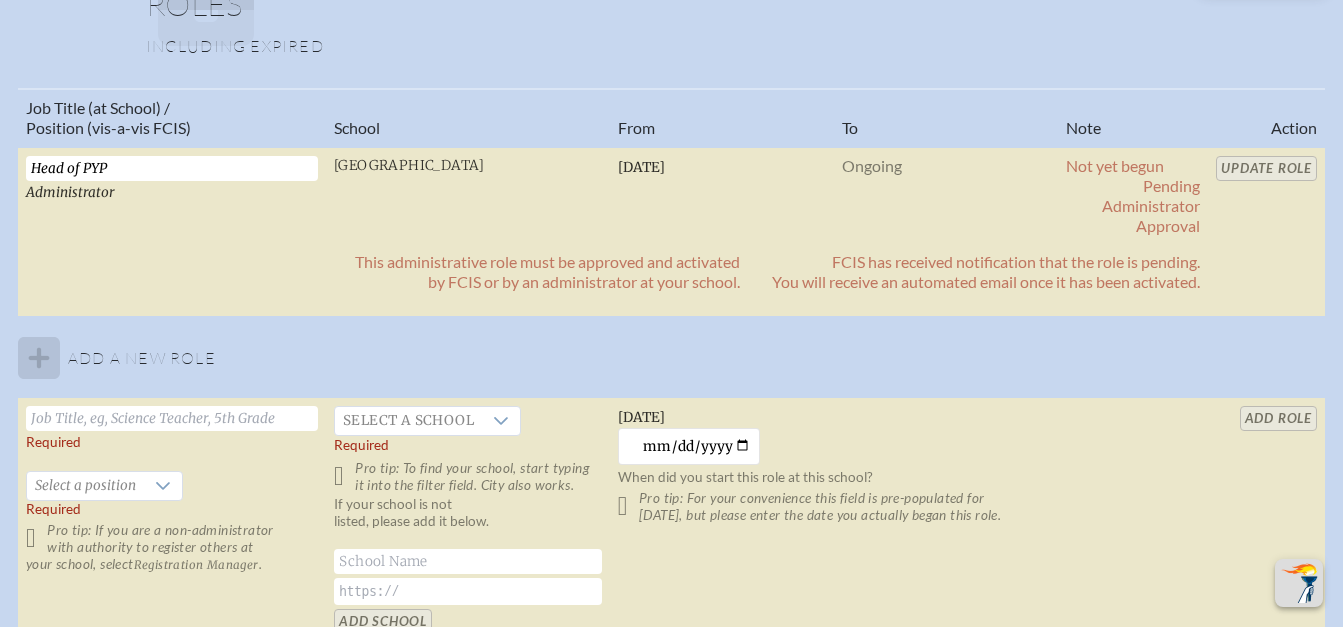 scroll, scrollTop: 1230, scrollLeft: 15, axis: both 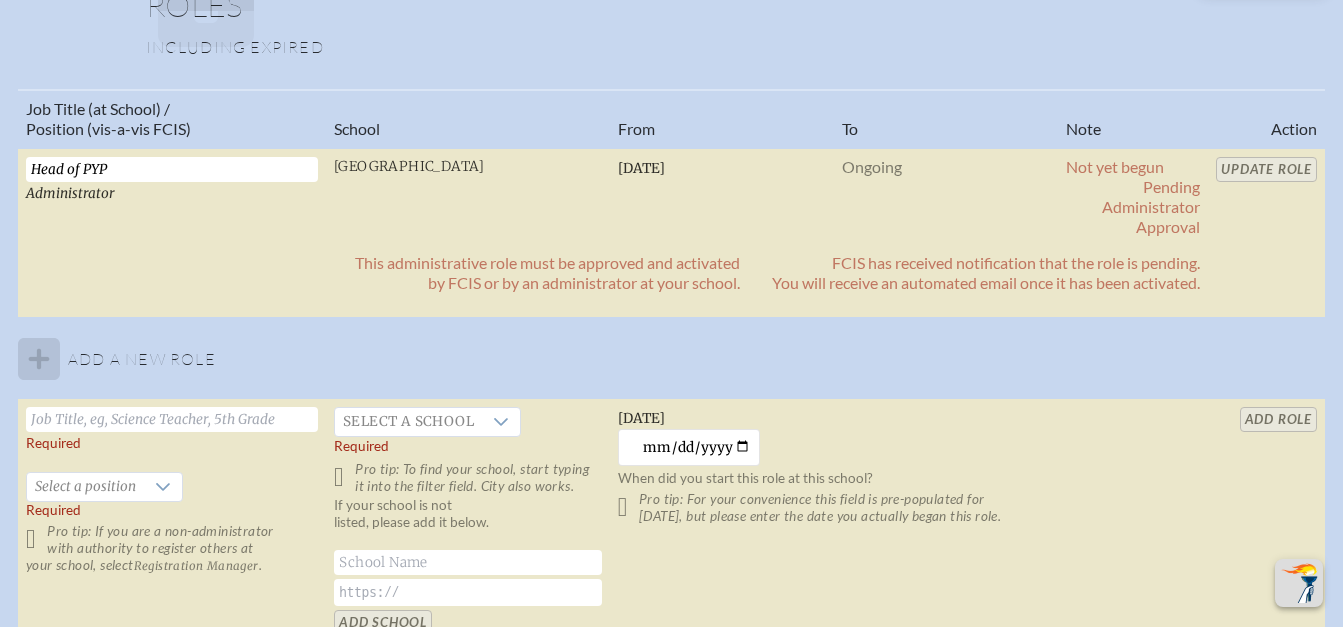 click at bounding box center (468, 562) 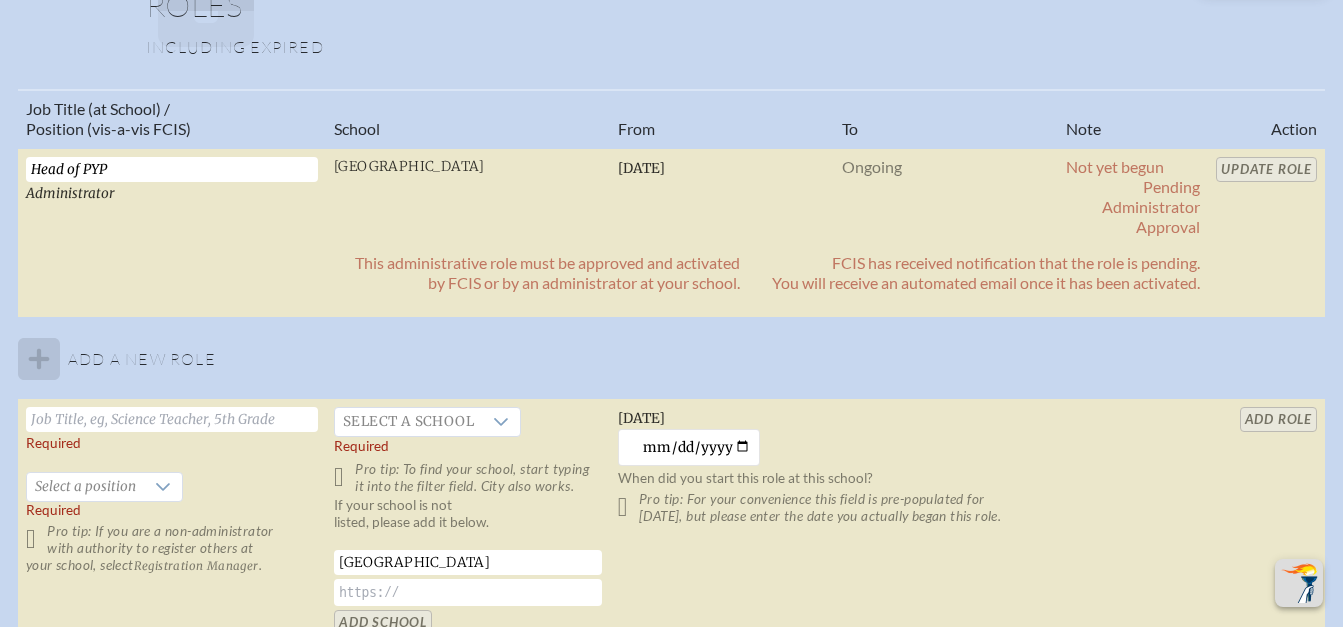 type on "[GEOGRAPHIC_DATA]" 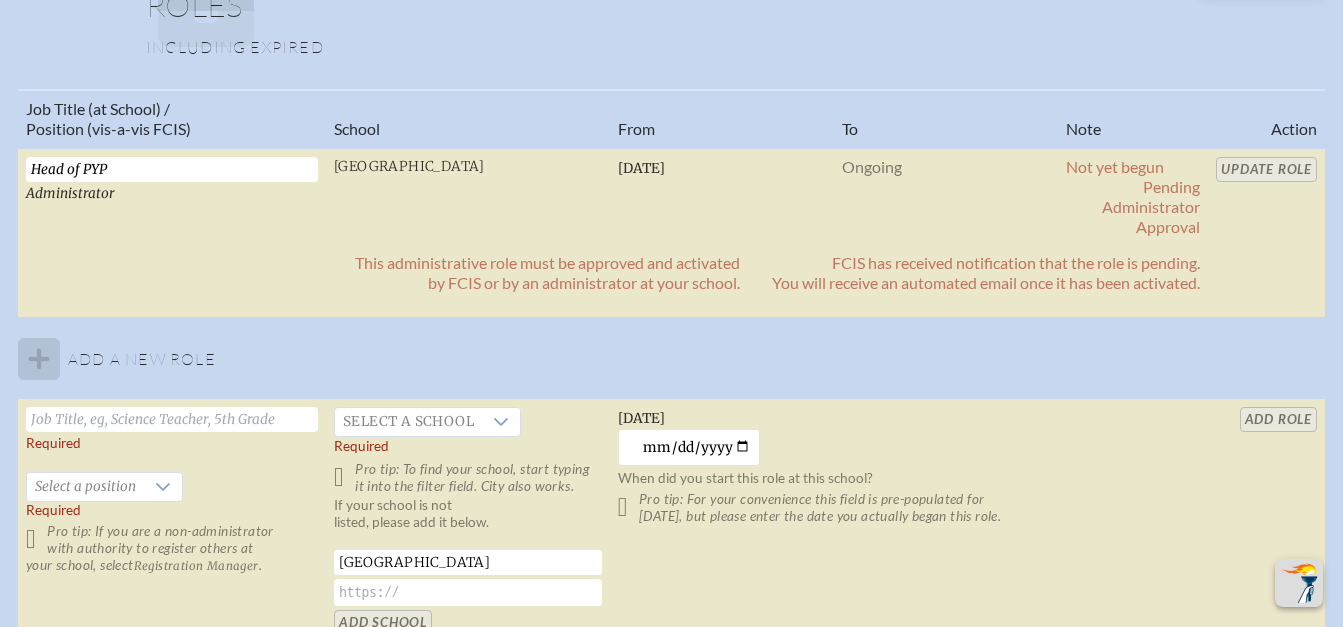 paste on "https://creationvillage.com/" 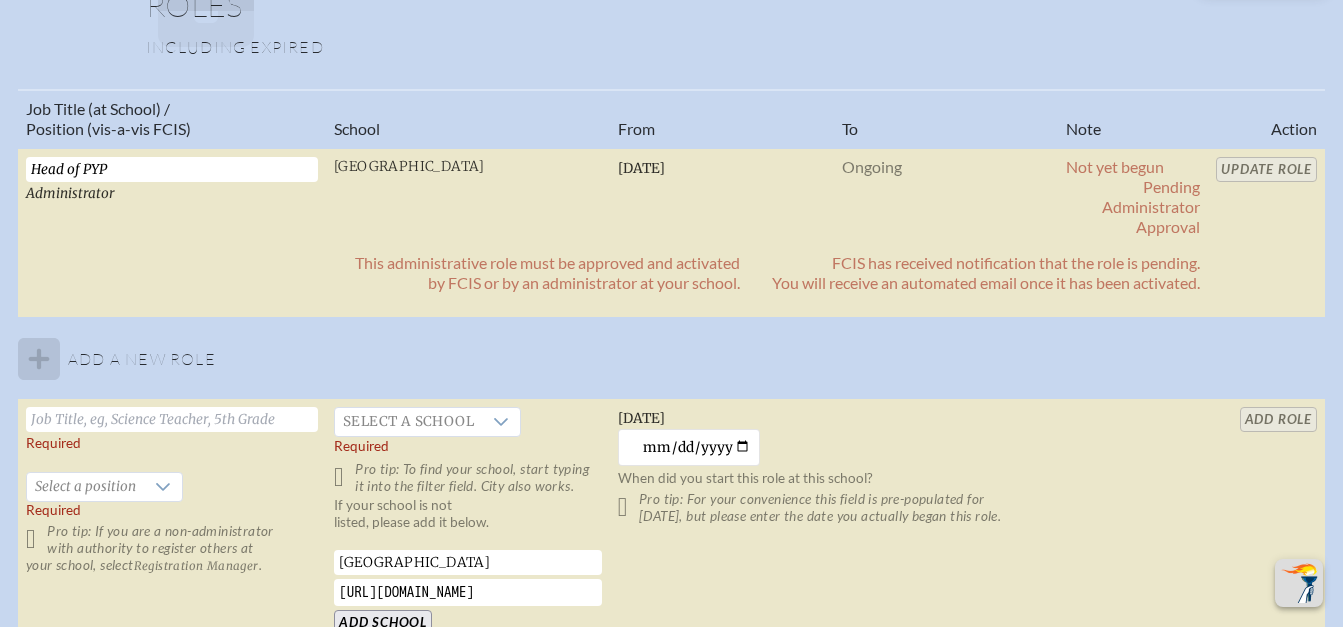type on "https://creationvillage.com/" 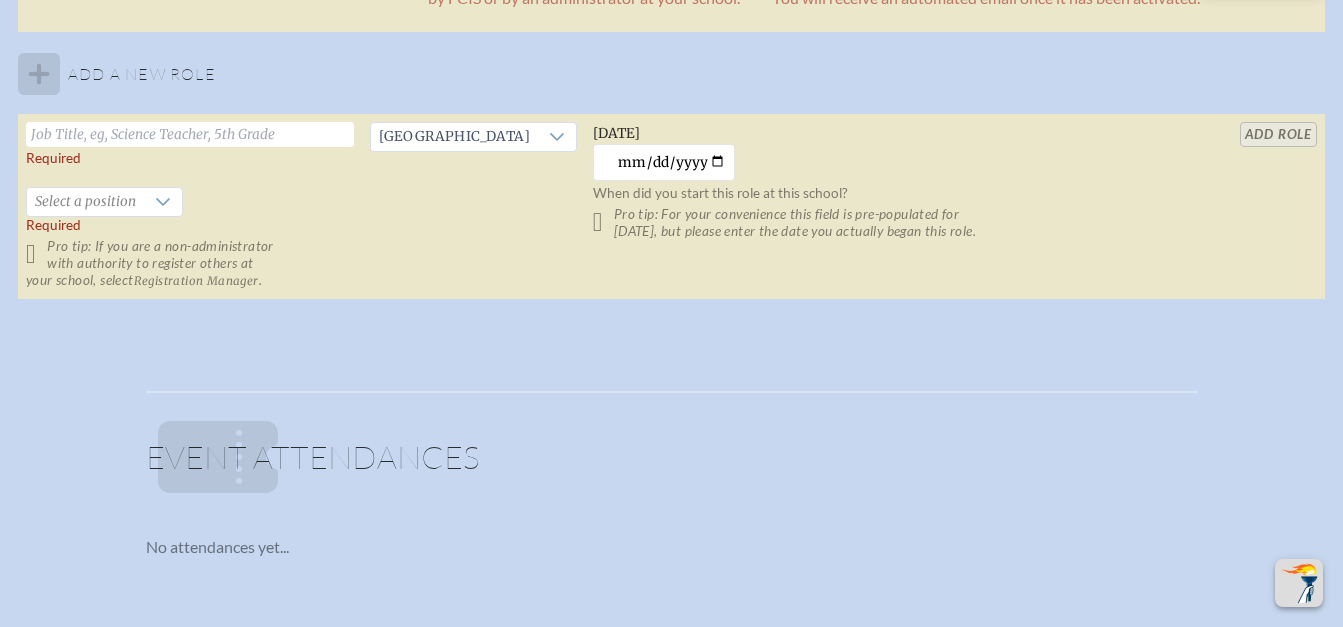 scroll, scrollTop: 1522, scrollLeft: 15, axis: both 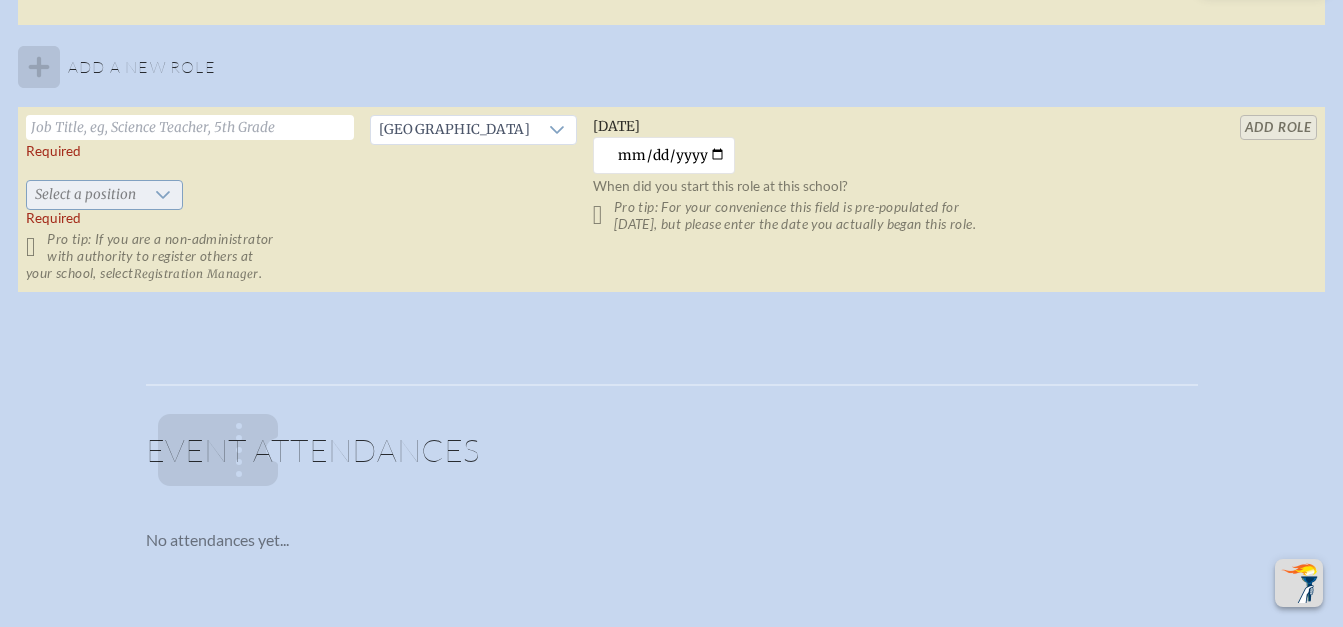 click 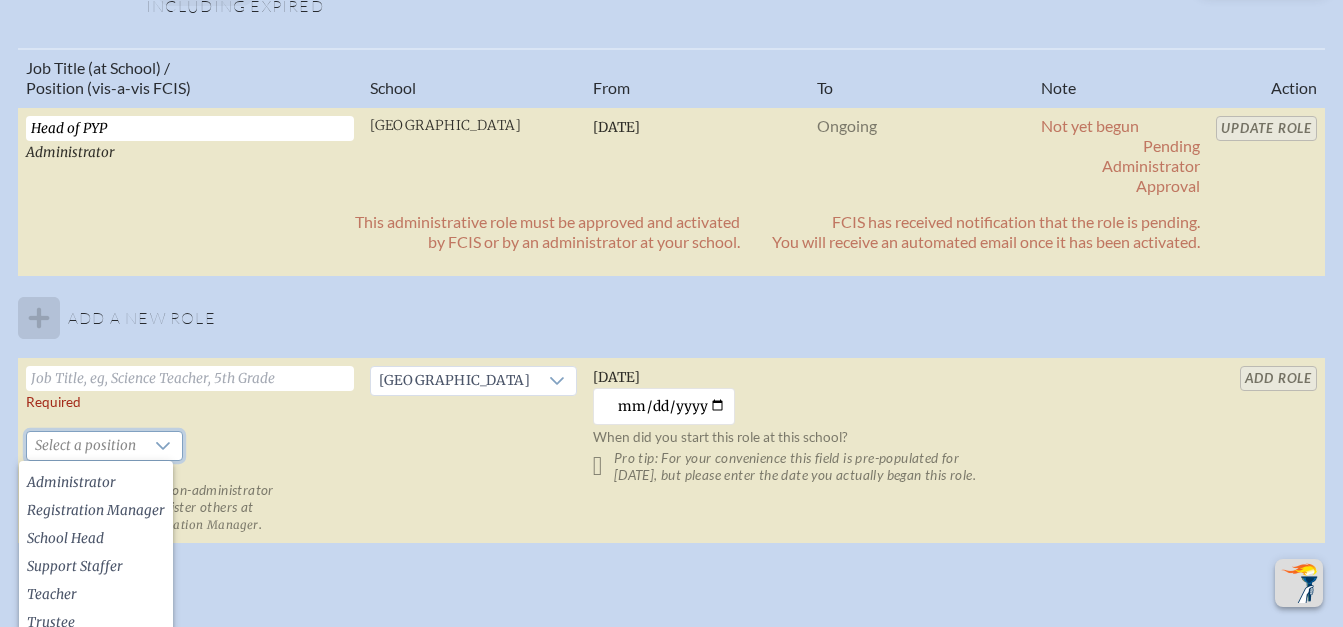scroll, scrollTop: 1270, scrollLeft: 15, axis: both 